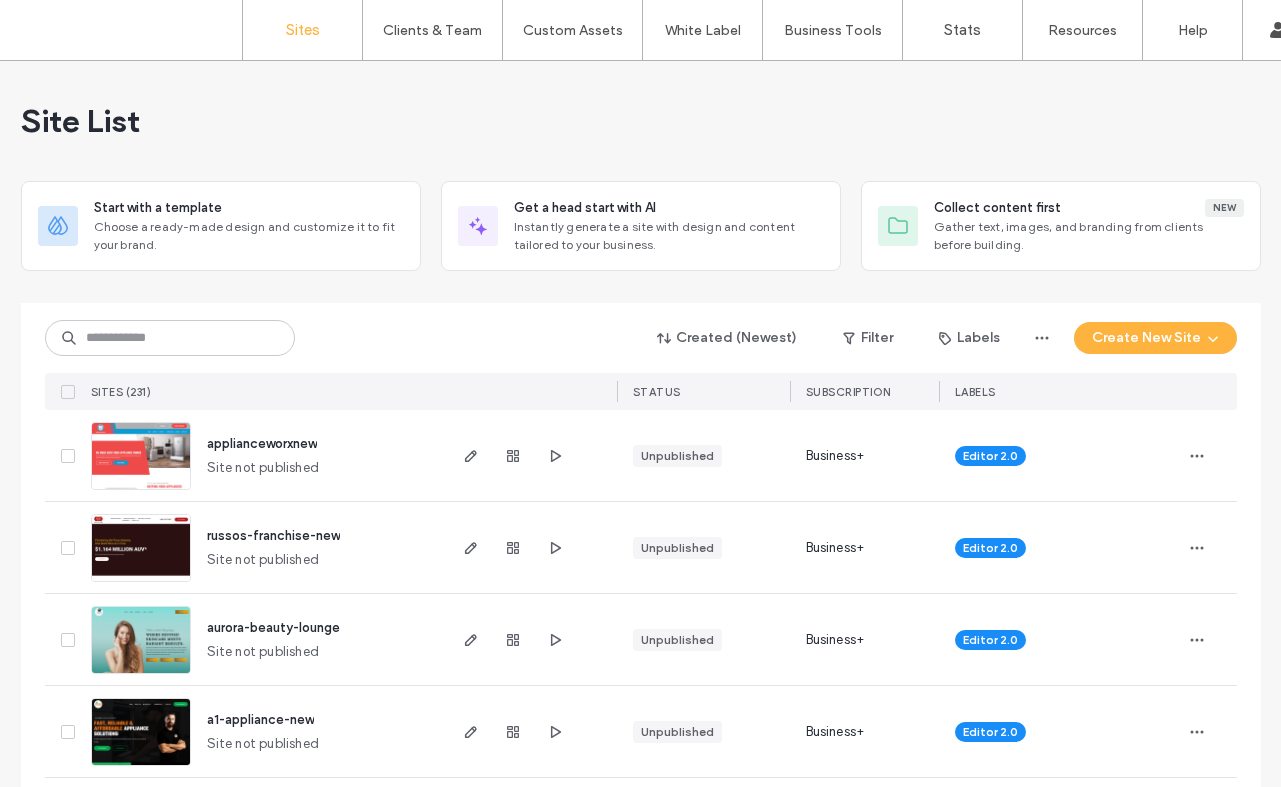 scroll, scrollTop: 0, scrollLeft: 0, axis: both 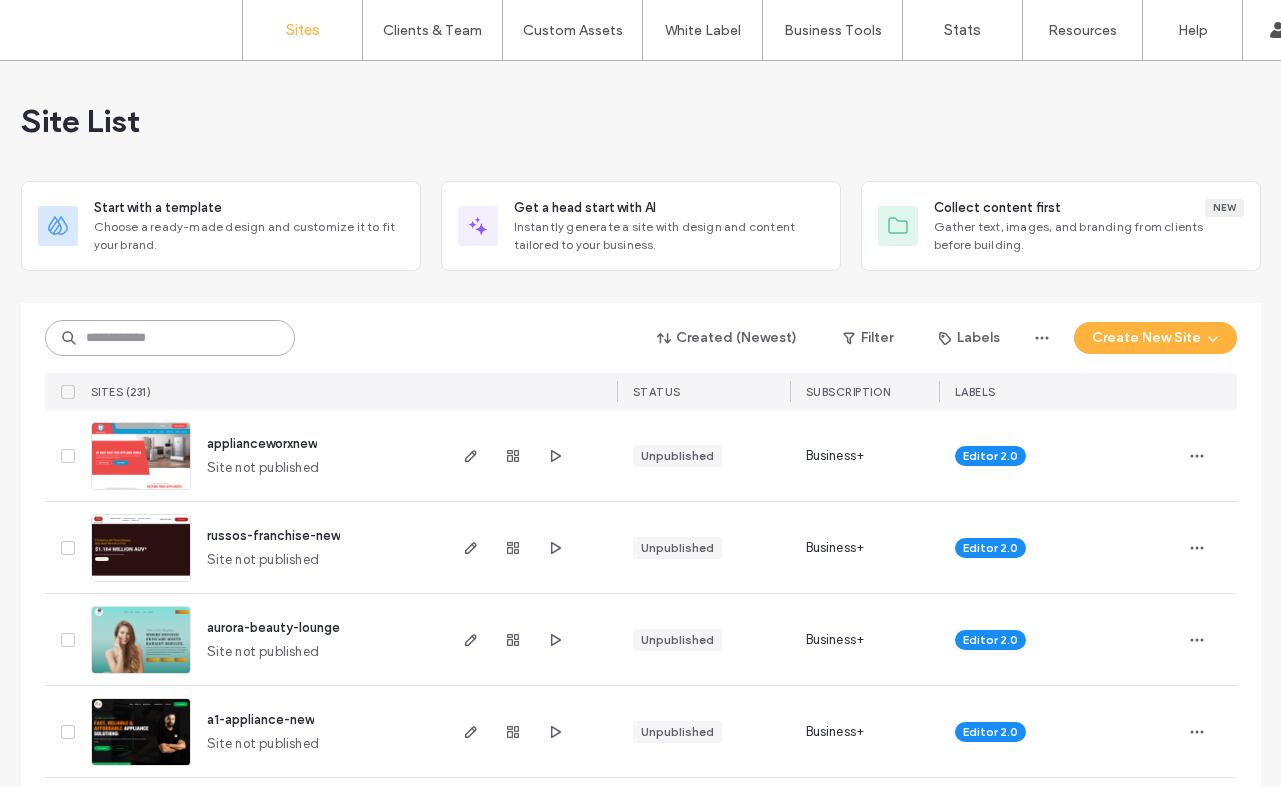 click at bounding box center (170, 338) 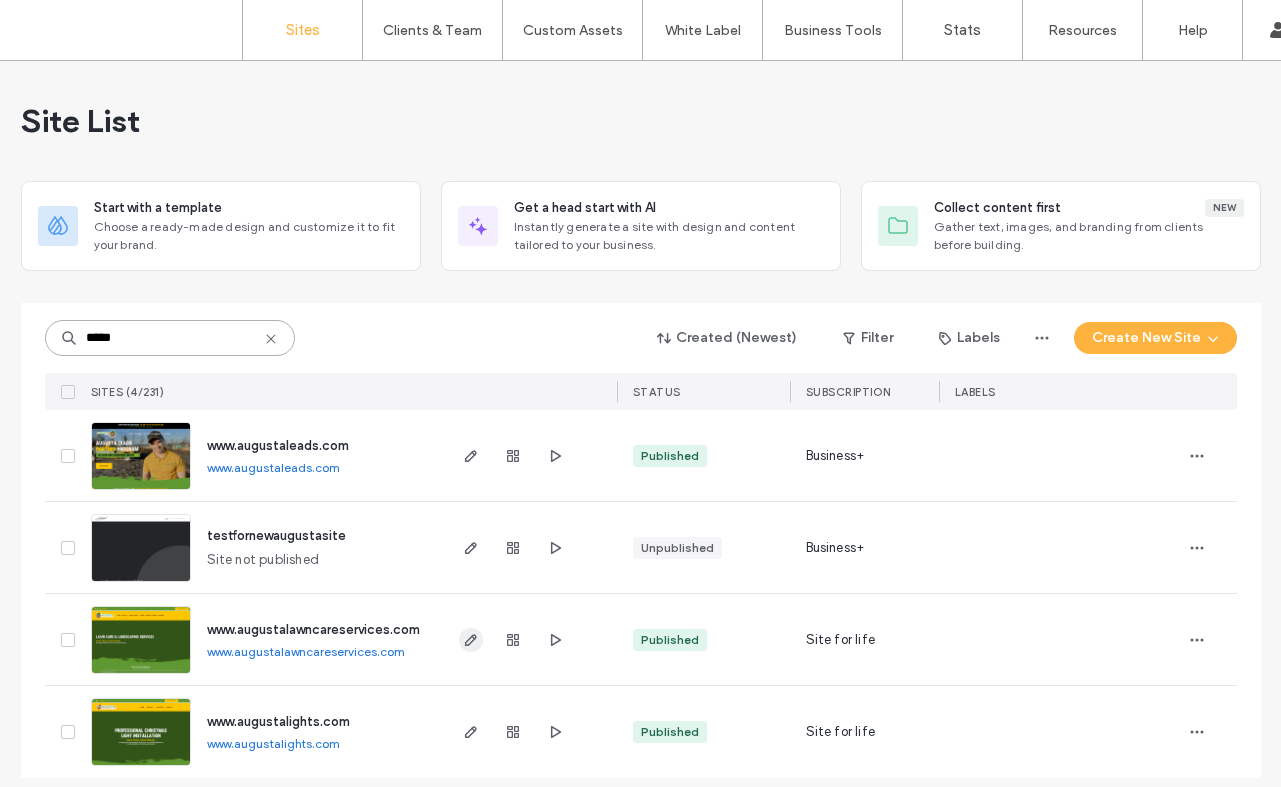 type on "*****" 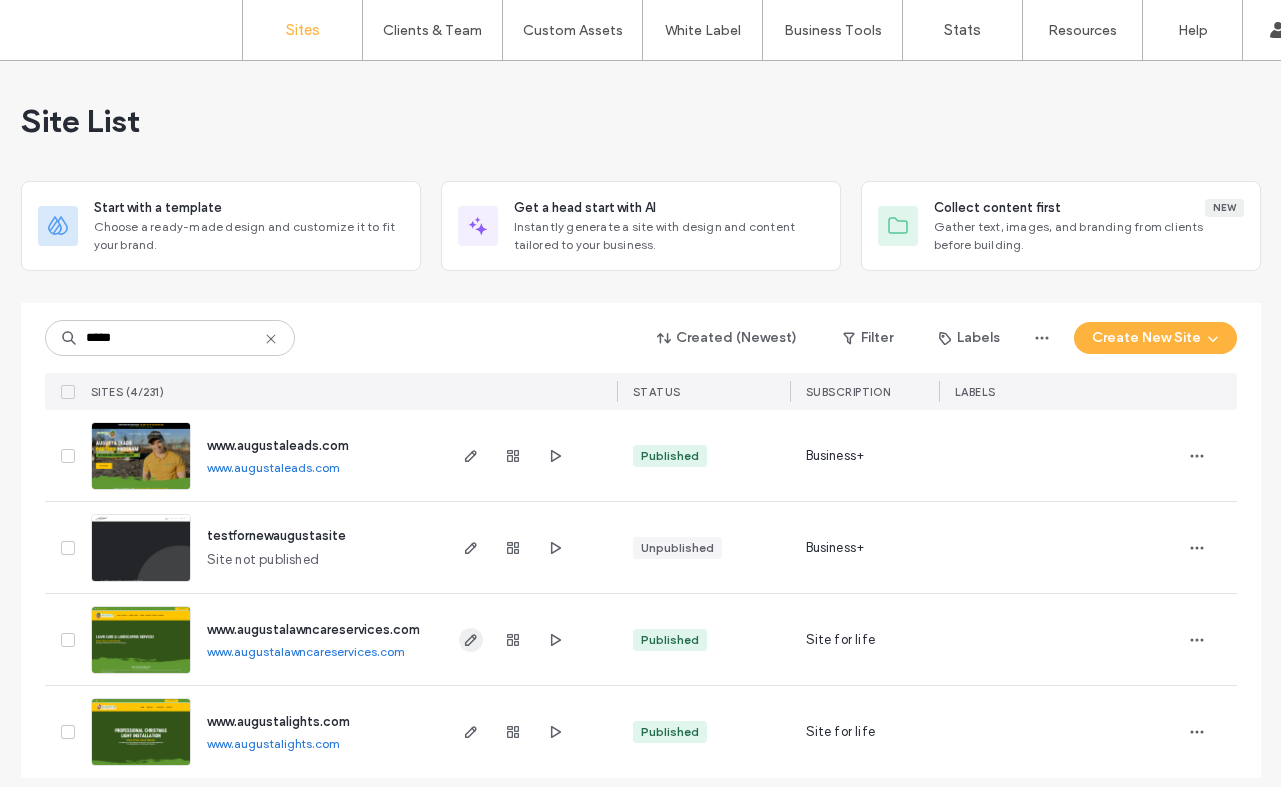 click 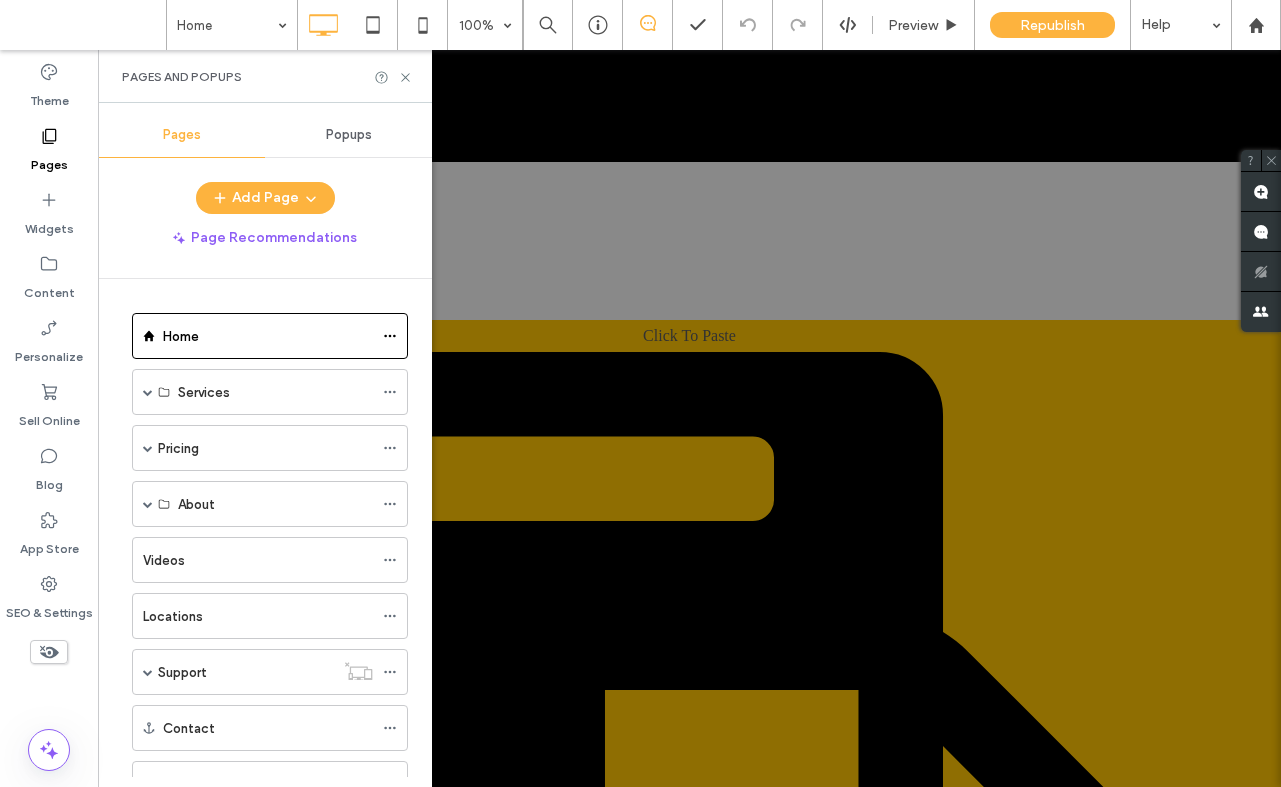 scroll, scrollTop: 0, scrollLeft: 0, axis: both 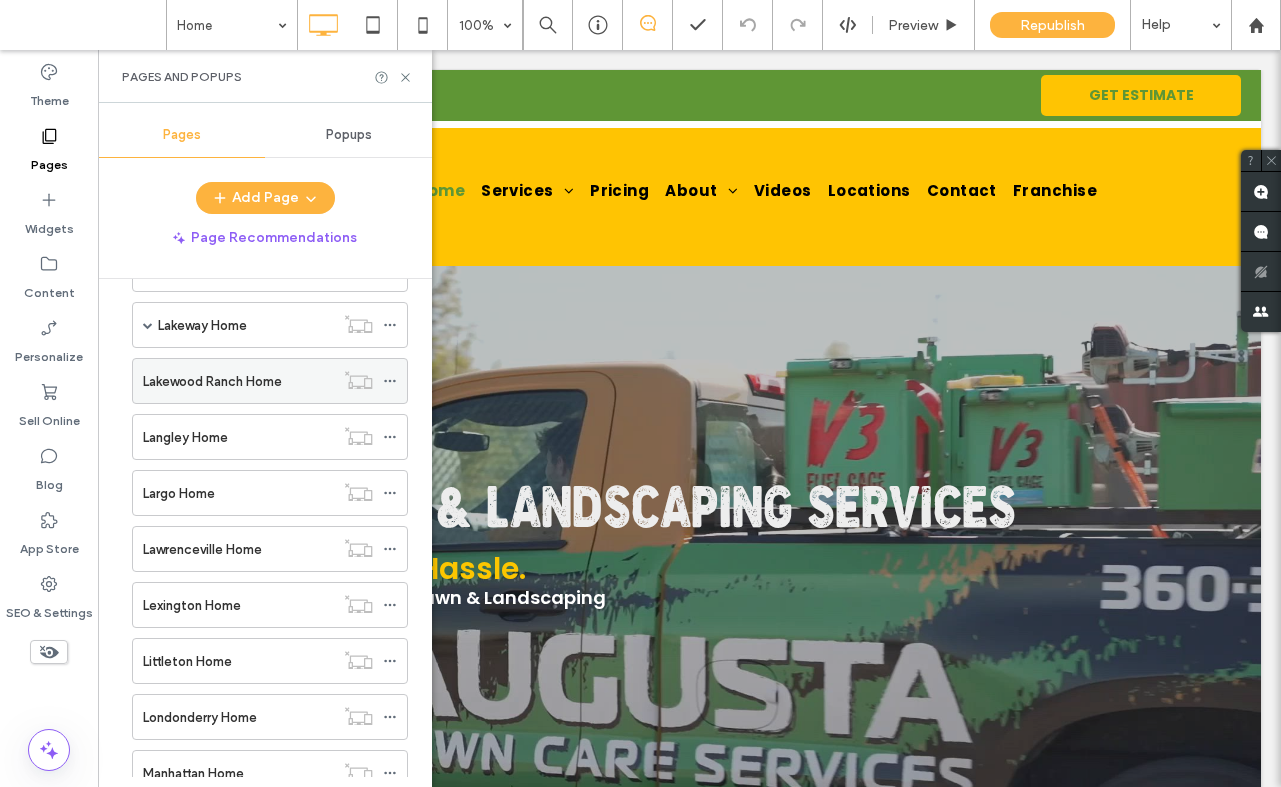 click on "Lakewood Ranch Home" at bounding box center [238, 381] 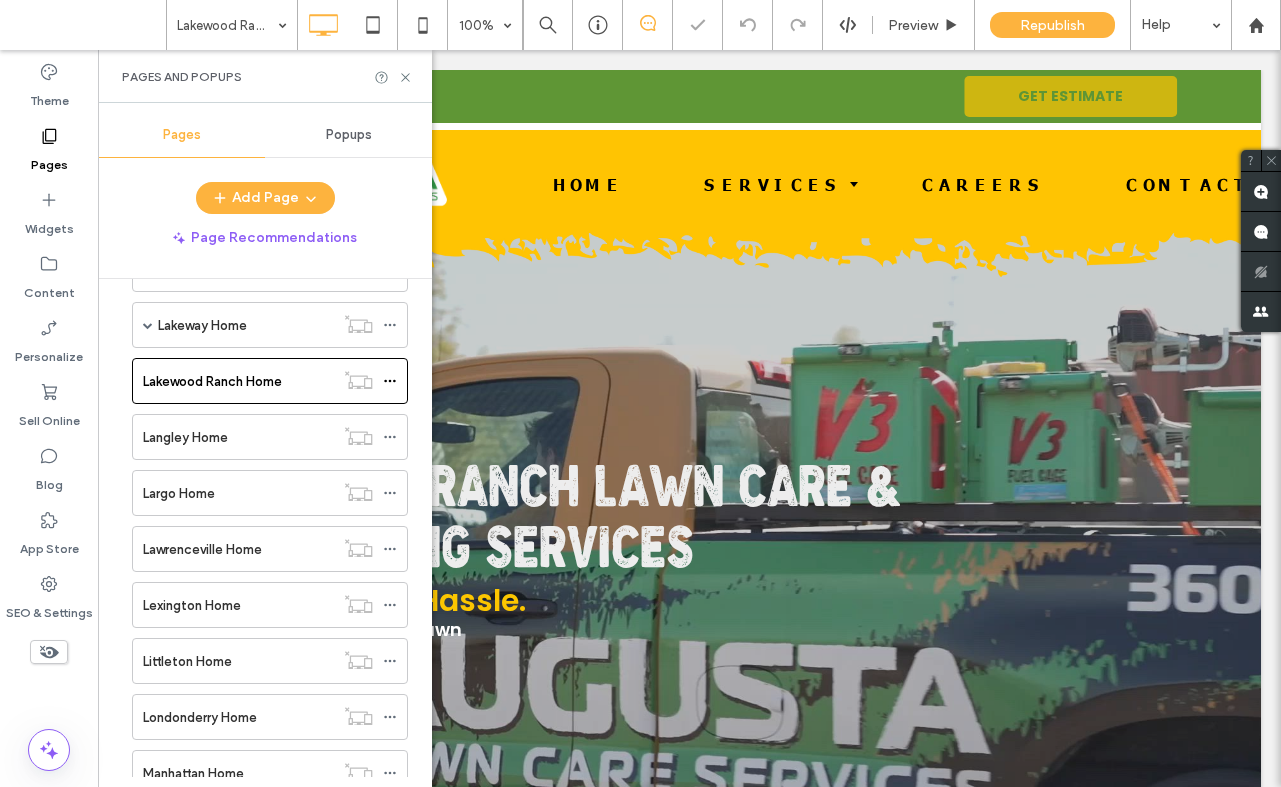 scroll, scrollTop: 0, scrollLeft: 0, axis: both 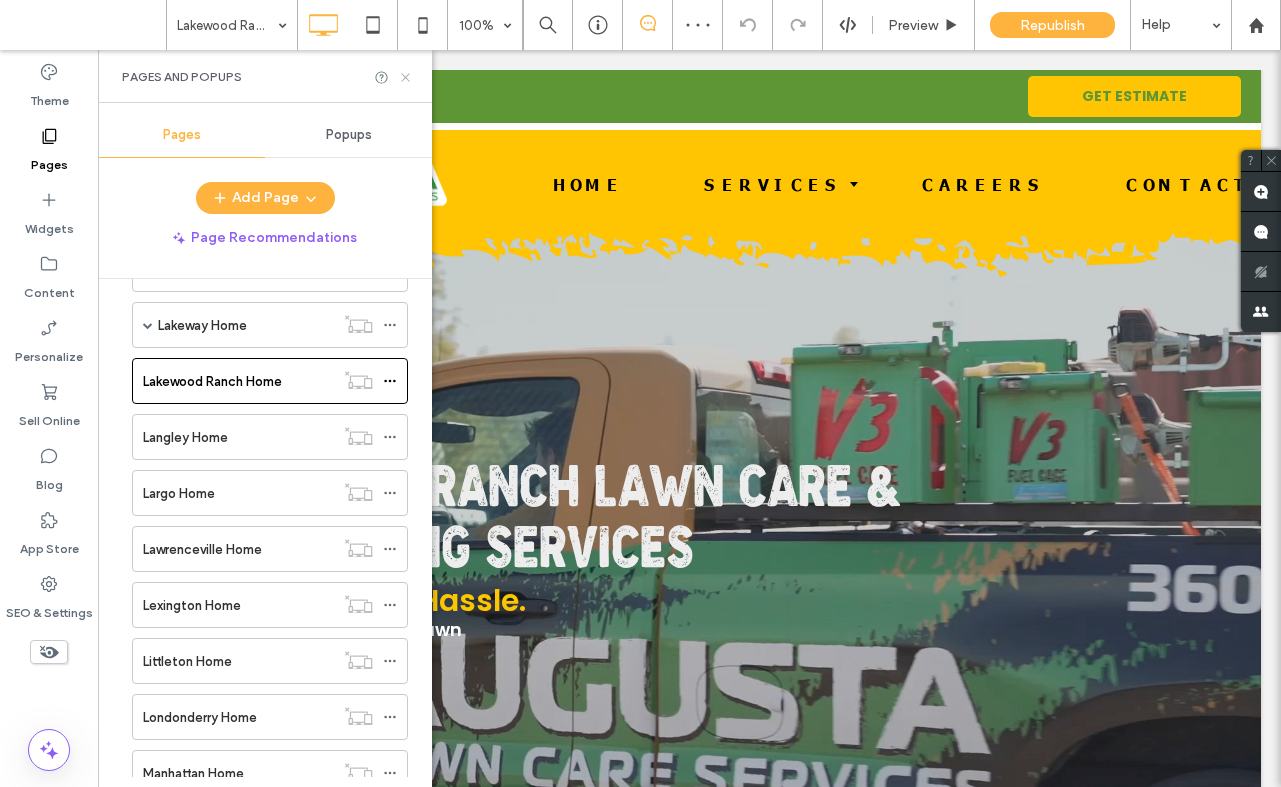 click 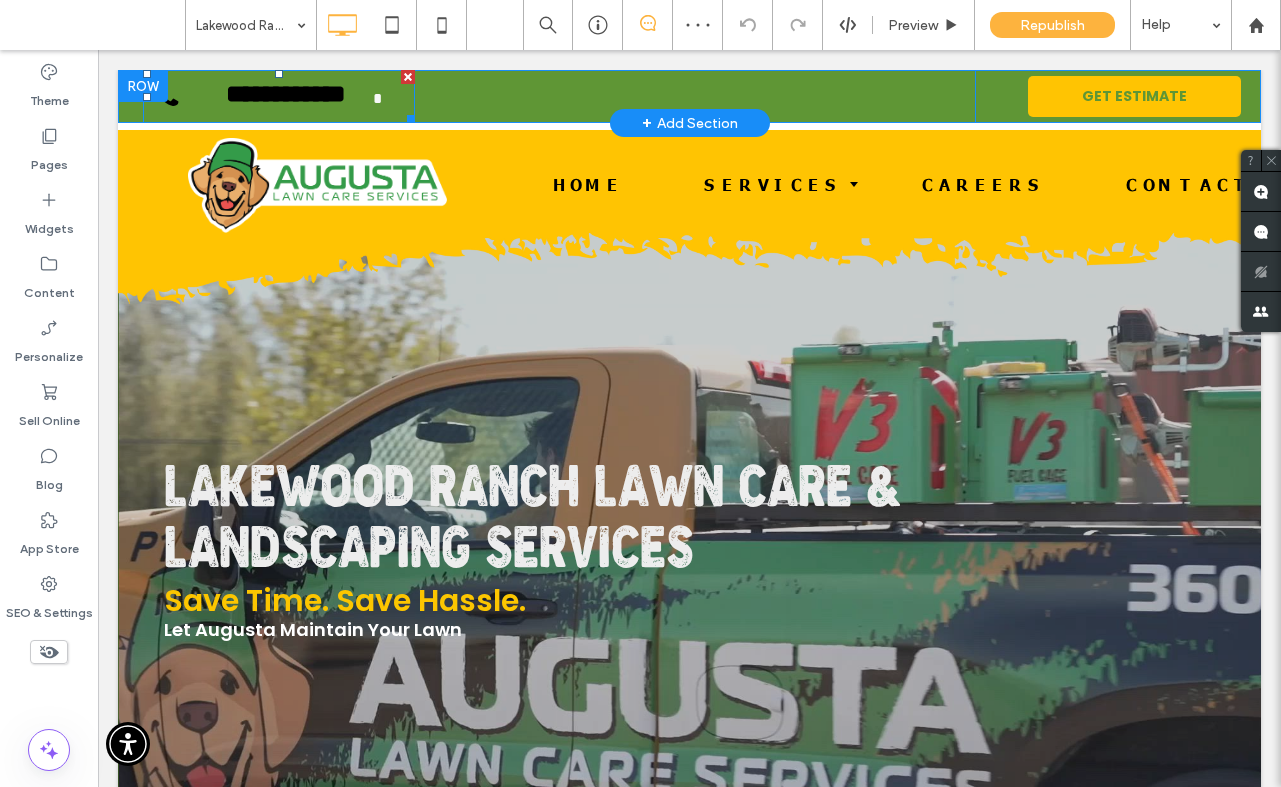 click on "**********" at bounding box center [286, 99] 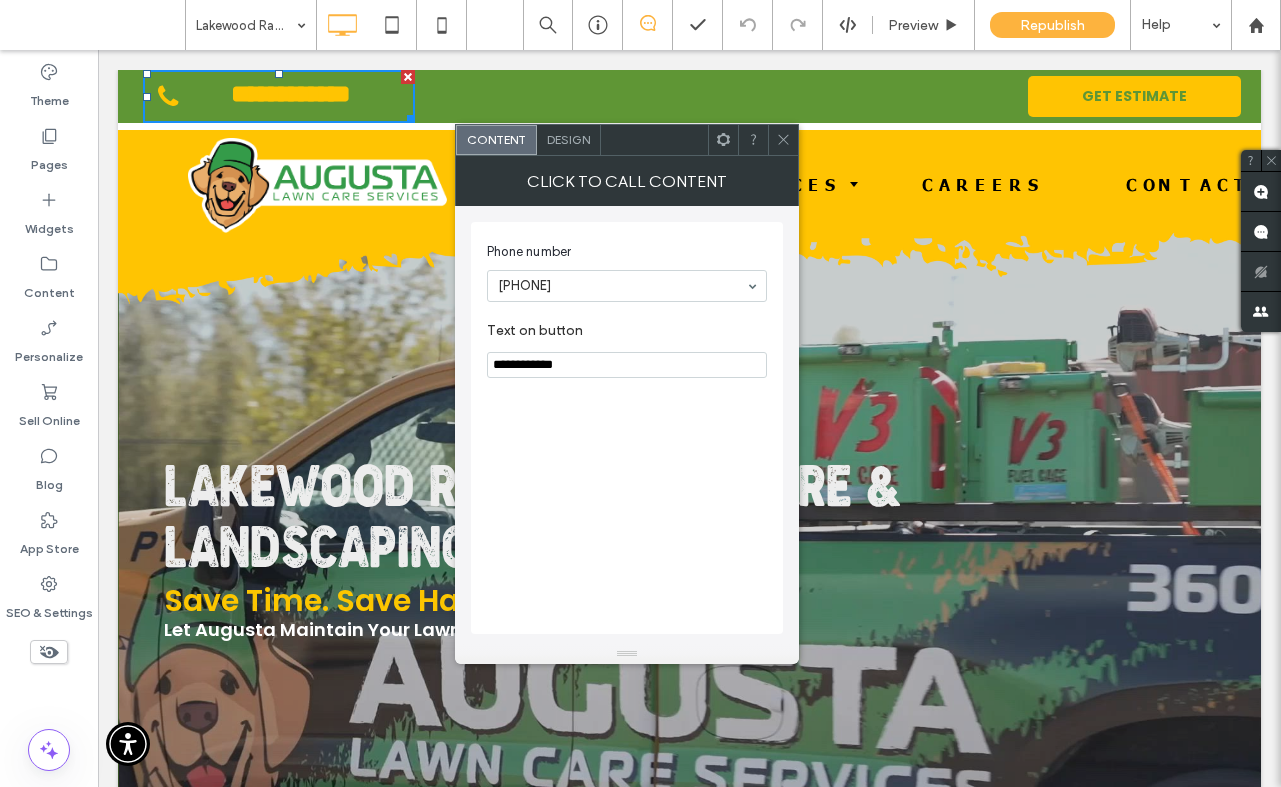 click on "**********" at bounding box center (627, 365) 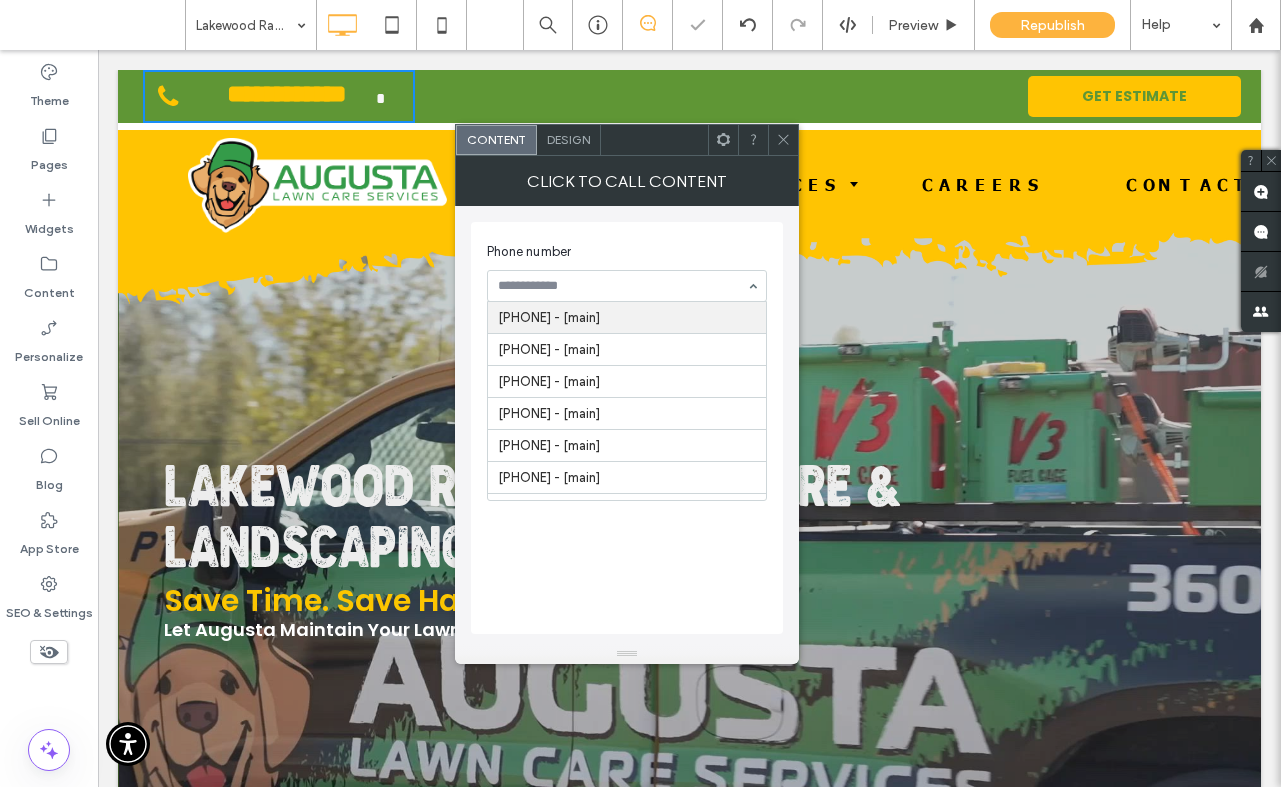 paste on "**********" 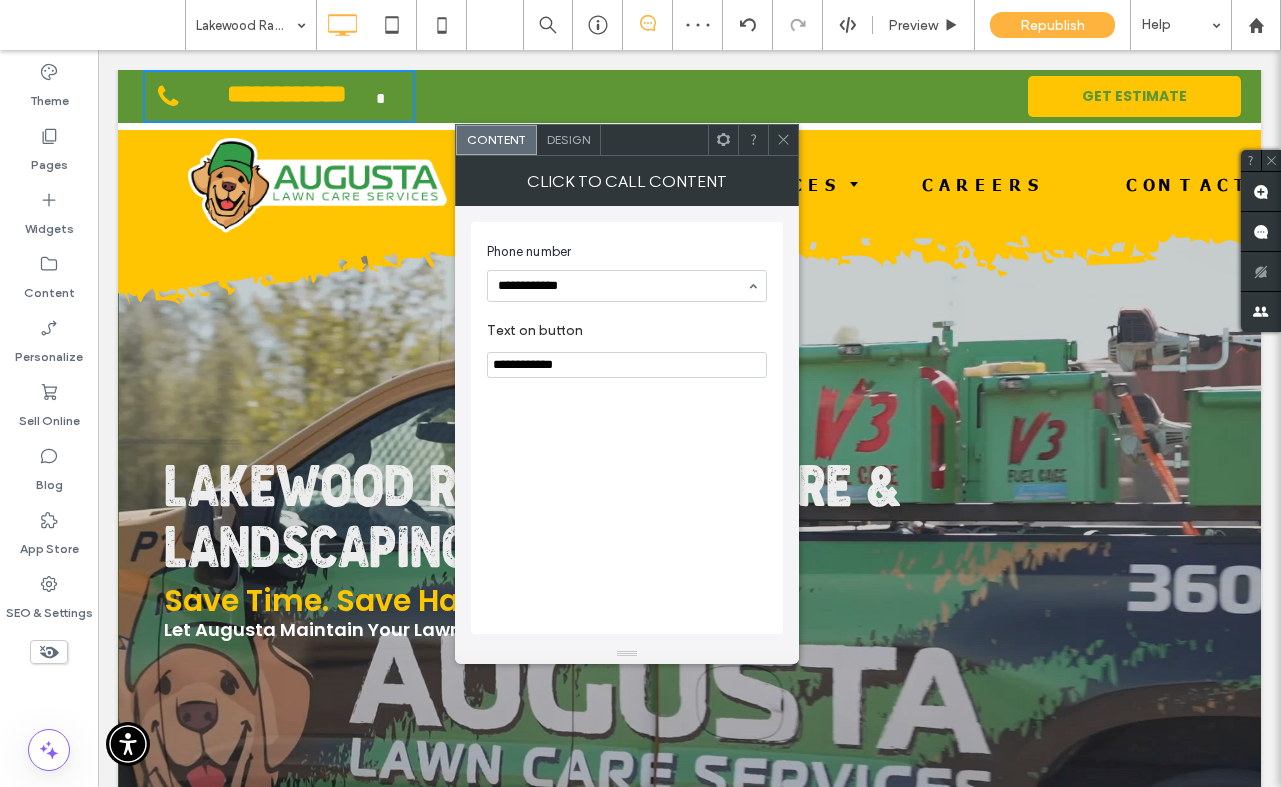 type on "**********" 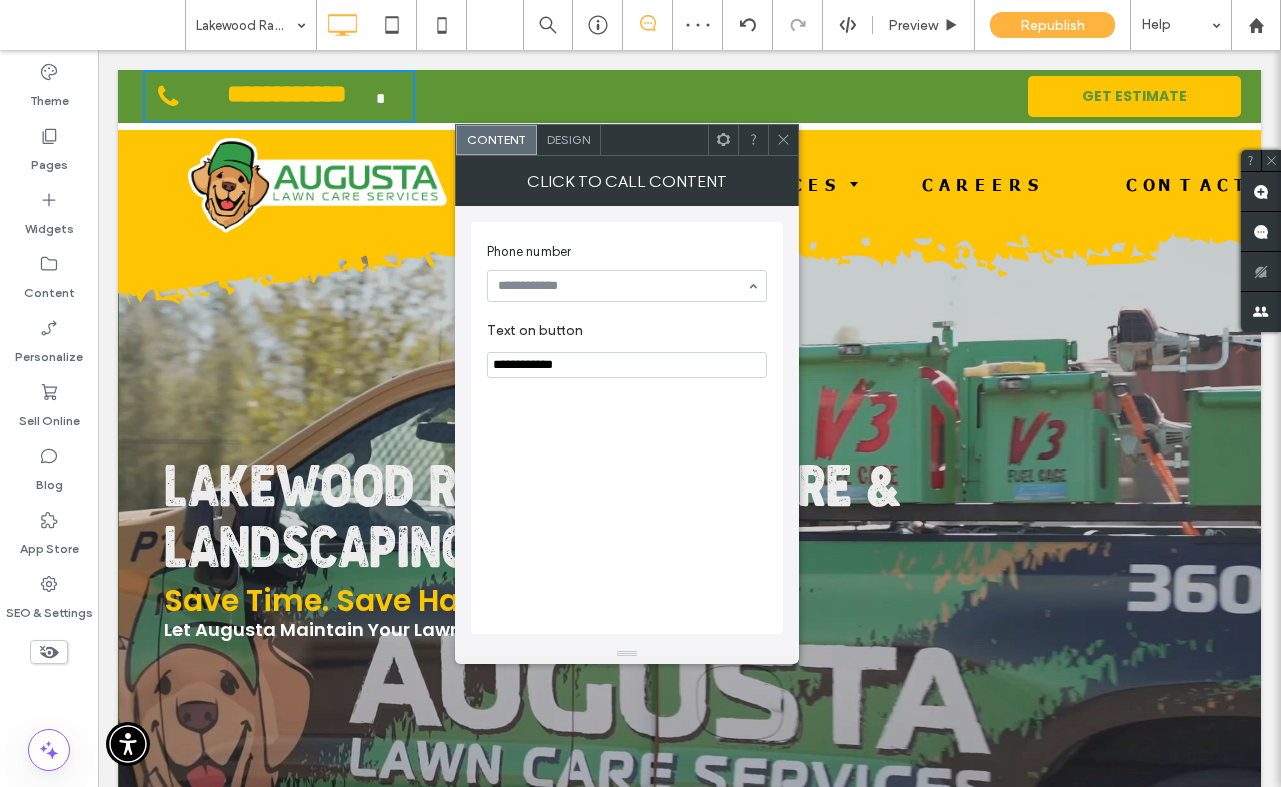 click on "Phone number" at bounding box center (623, 252) 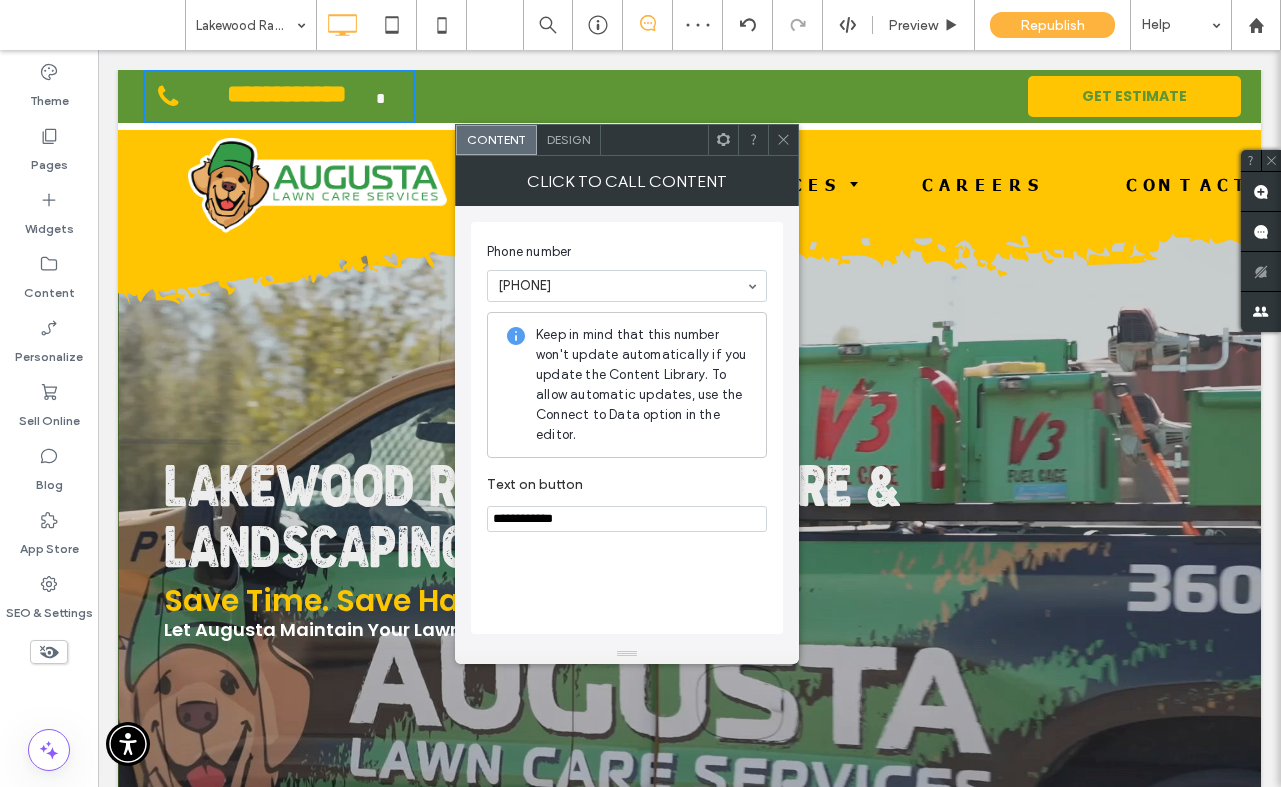 click 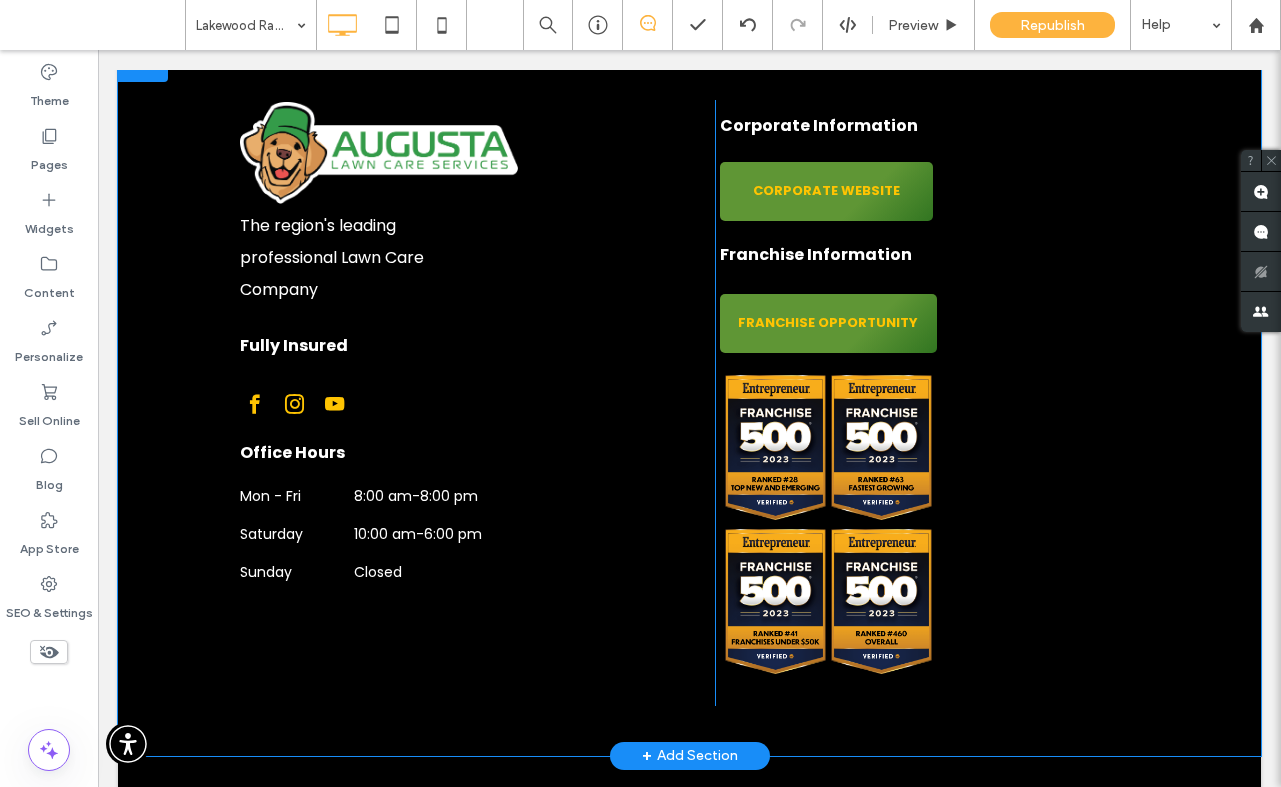 scroll, scrollTop: 4886, scrollLeft: 0, axis: vertical 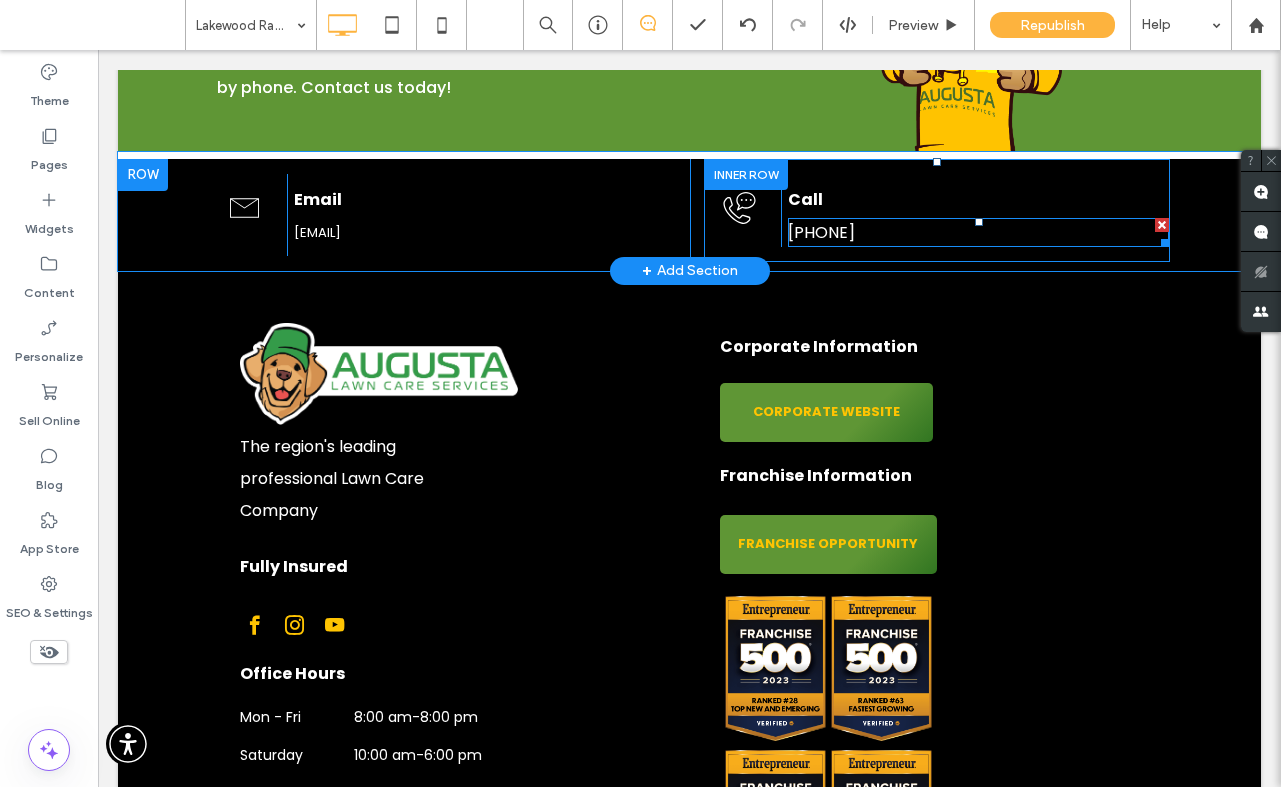 click on "[PHONE]" at bounding box center [821, 232] 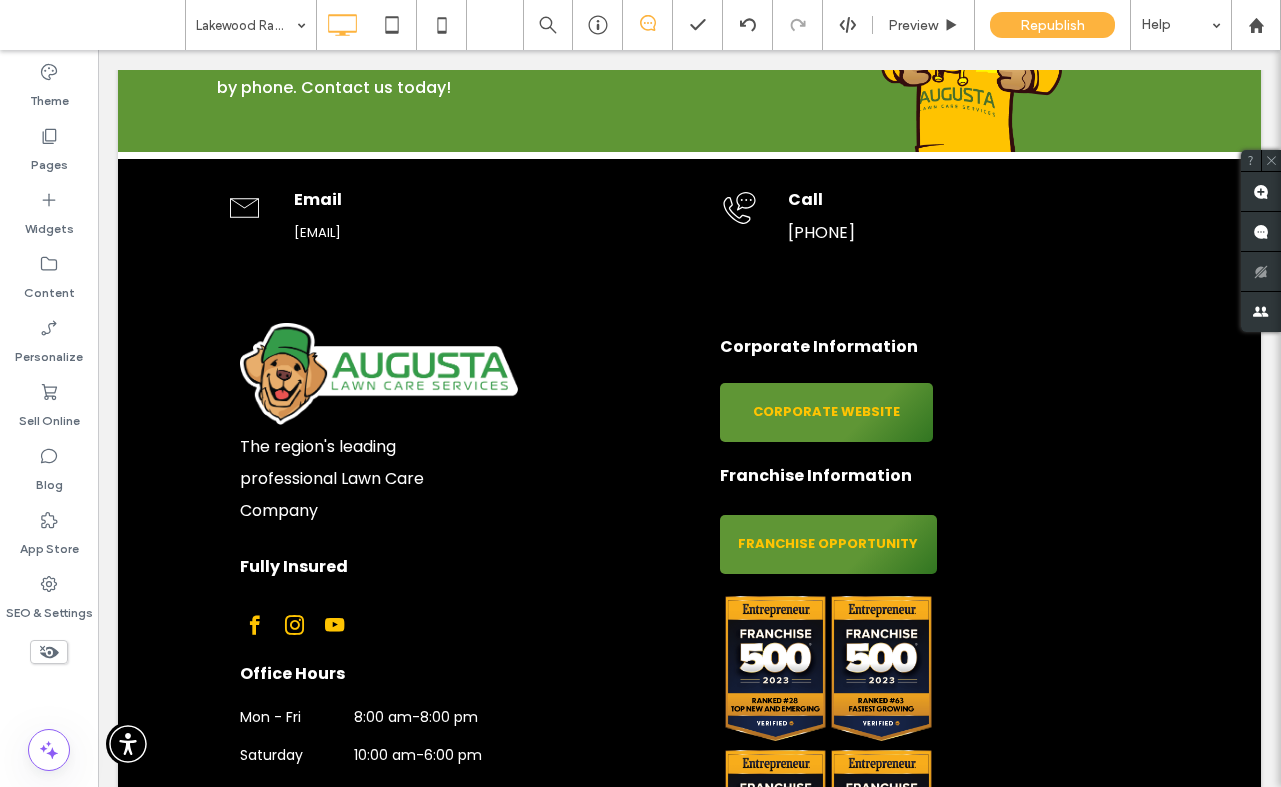 click on "[PHONE]" at bounding box center [821, 232] 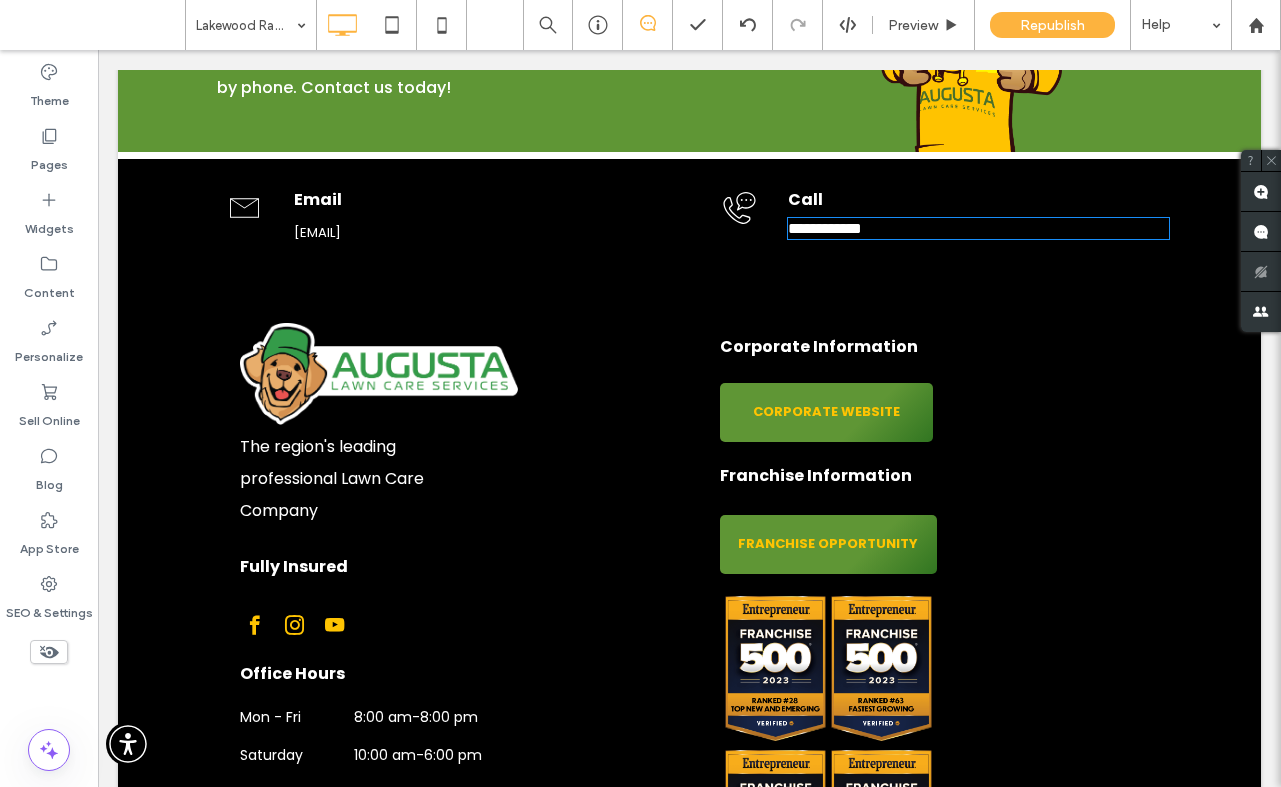 type on "*******" 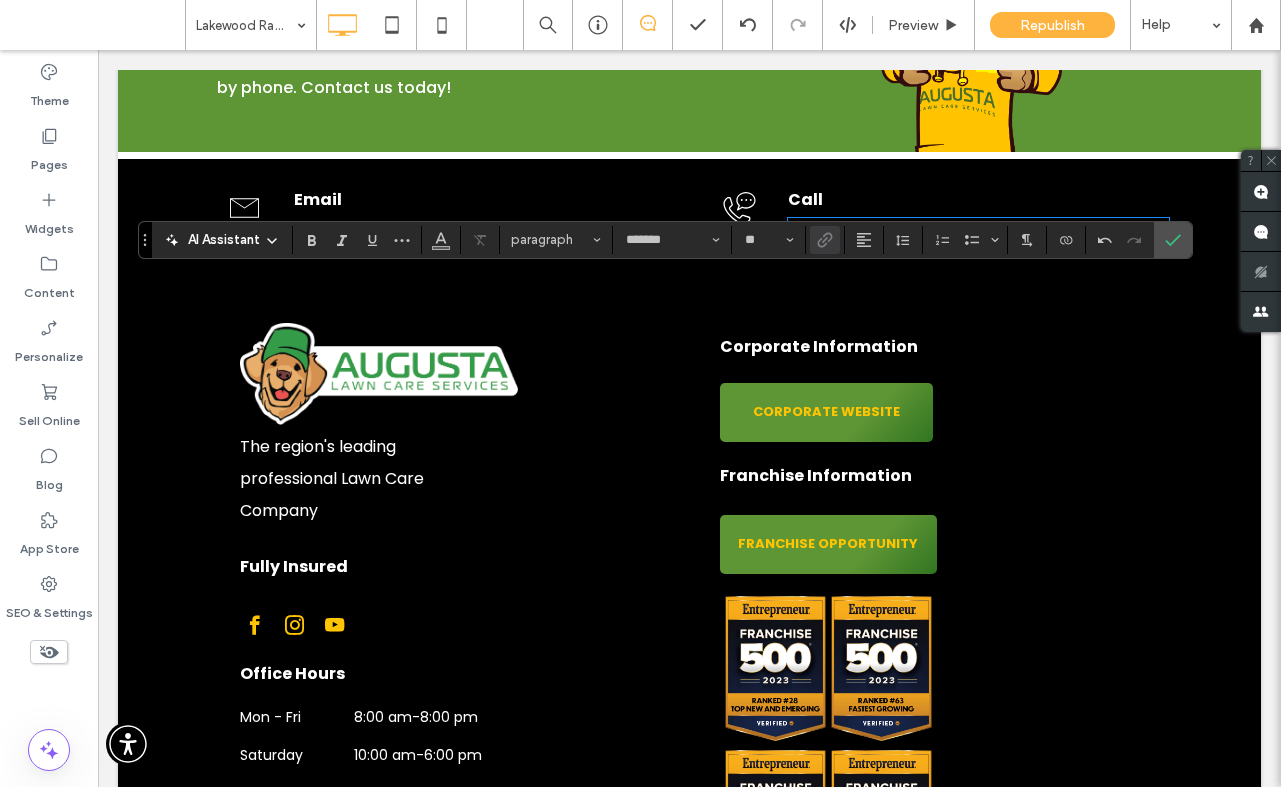 scroll, scrollTop: 0, scrollLeft: 0, axis: both 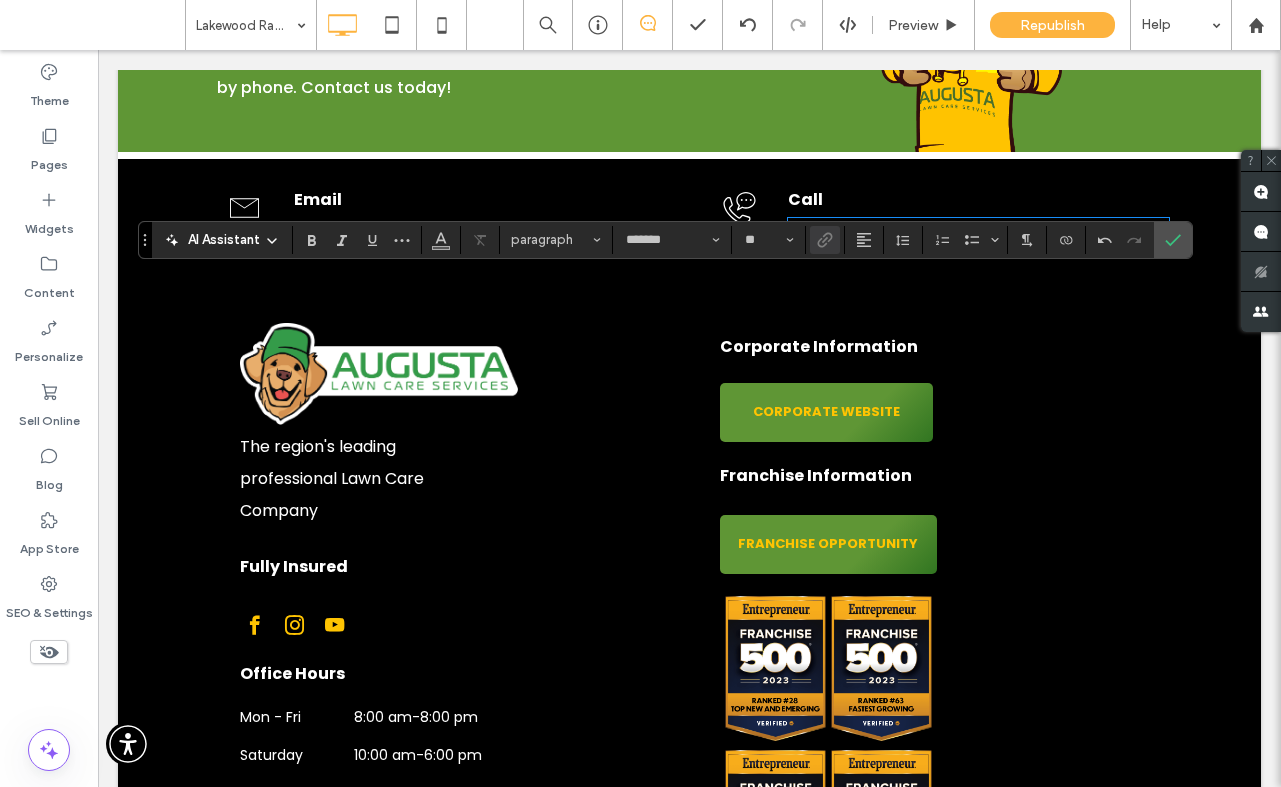 click on "**********" at bounding box center (825, 228) 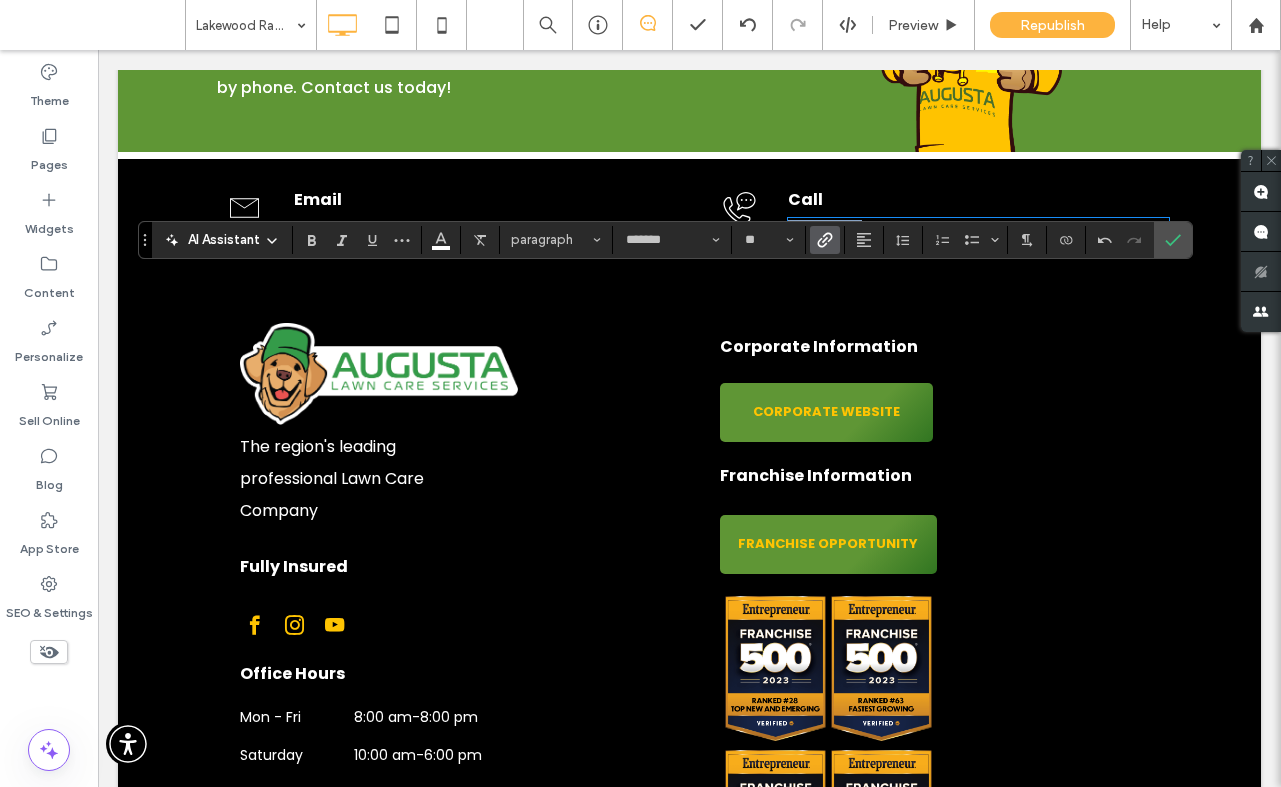 click on "**********" at bounding box center [825, 228] 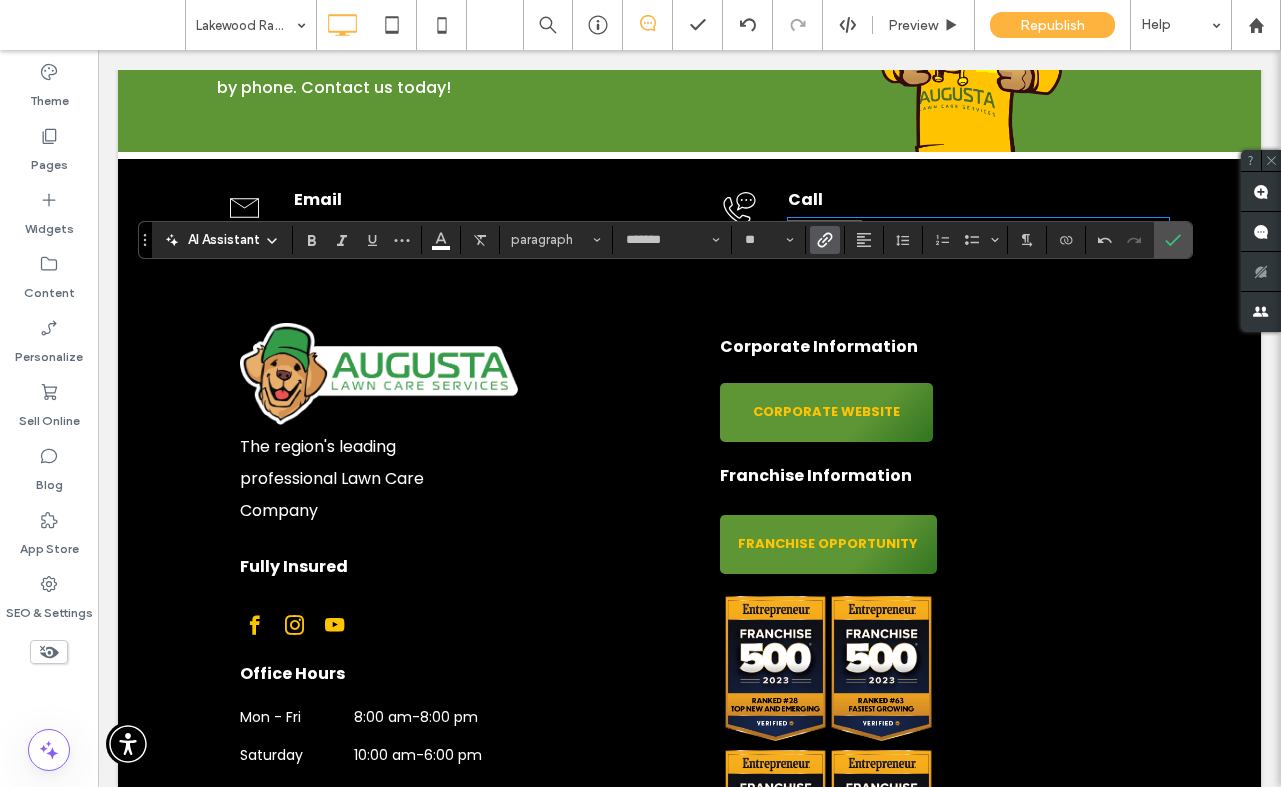 click 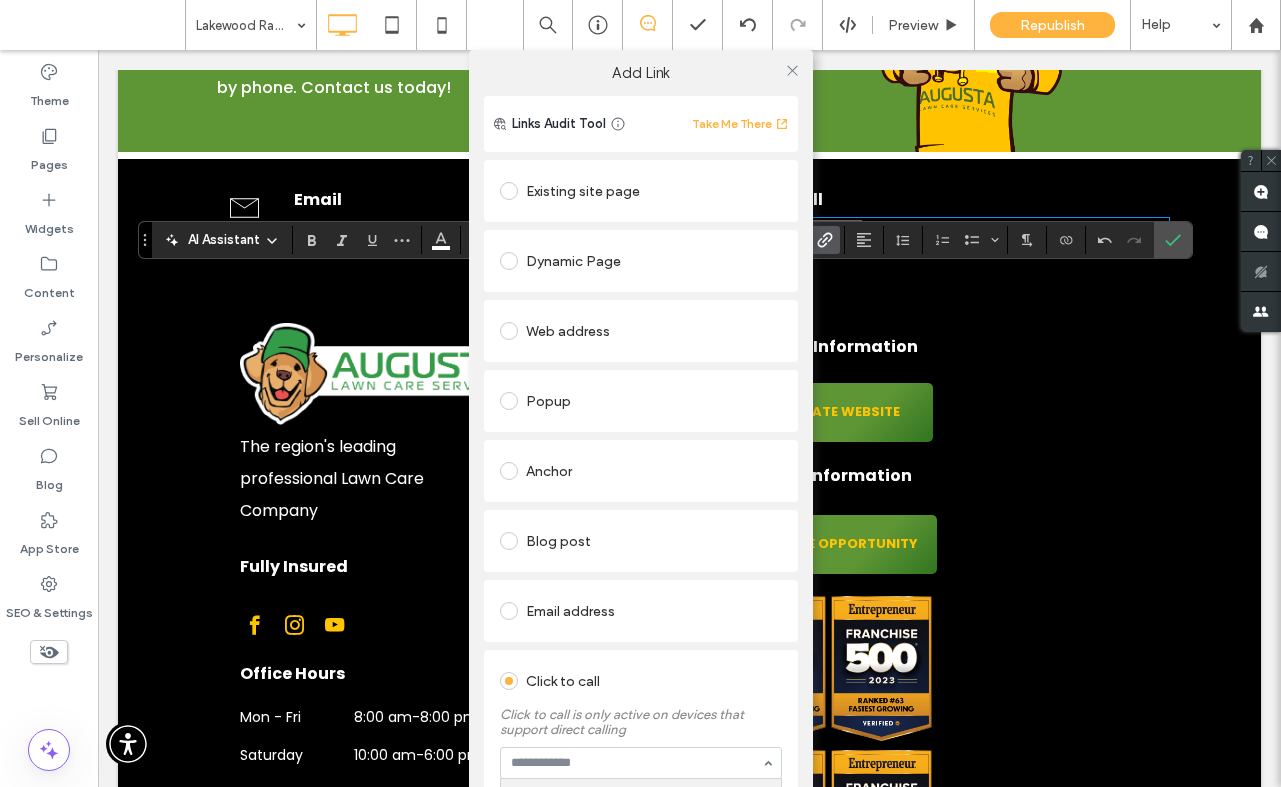paste on "**********" 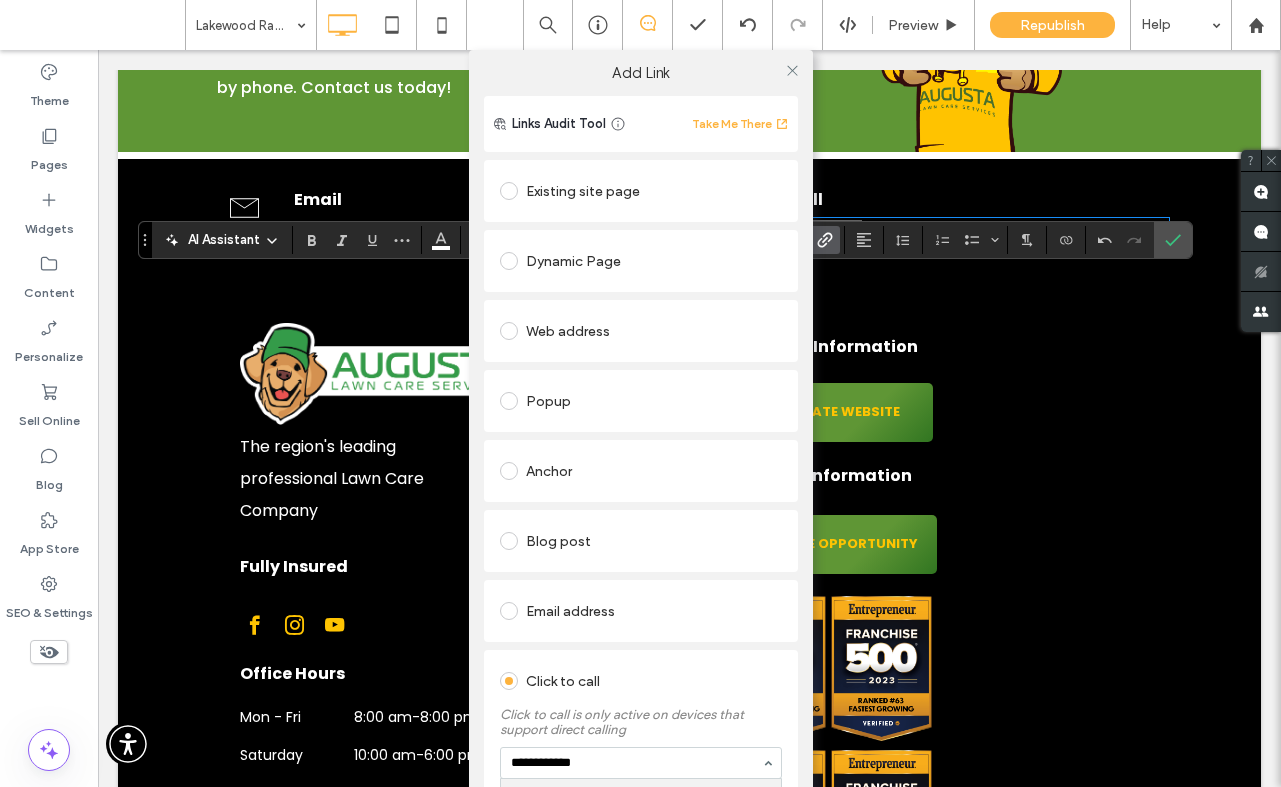 type on "**********" 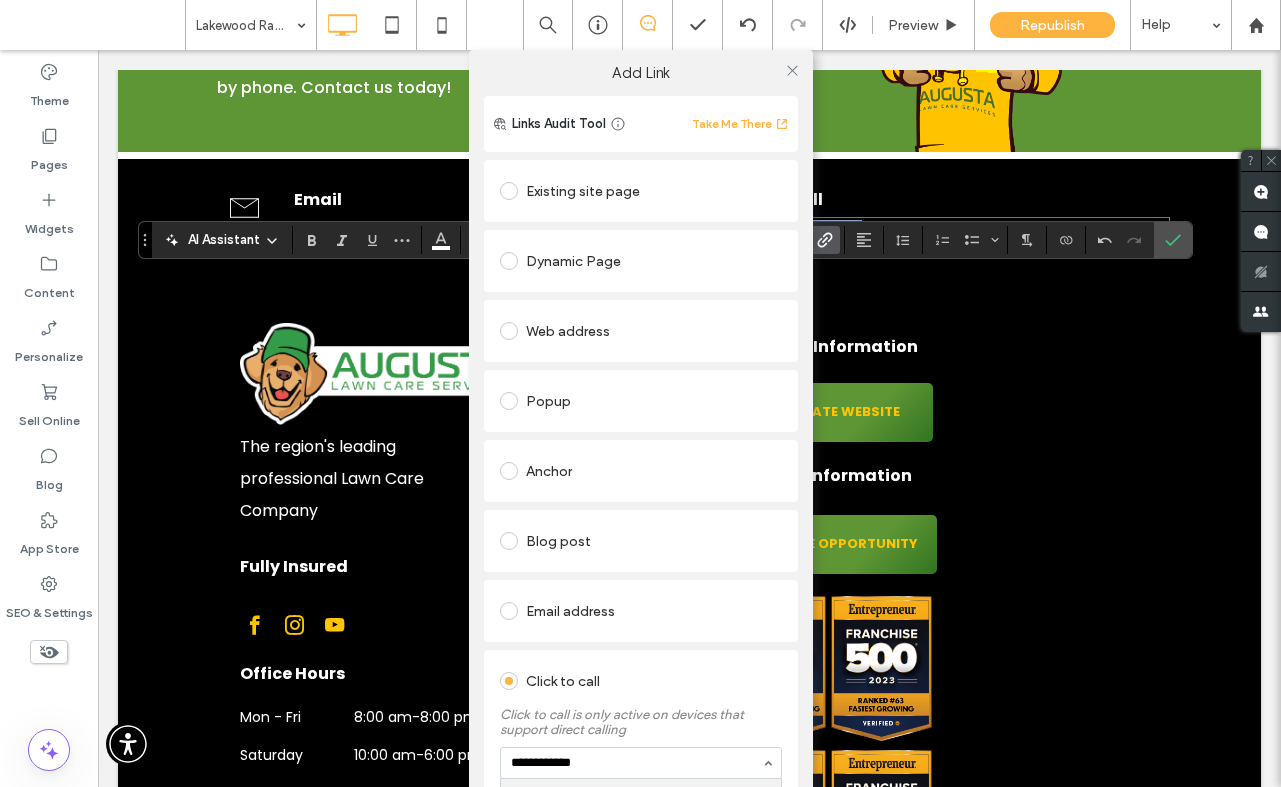 type 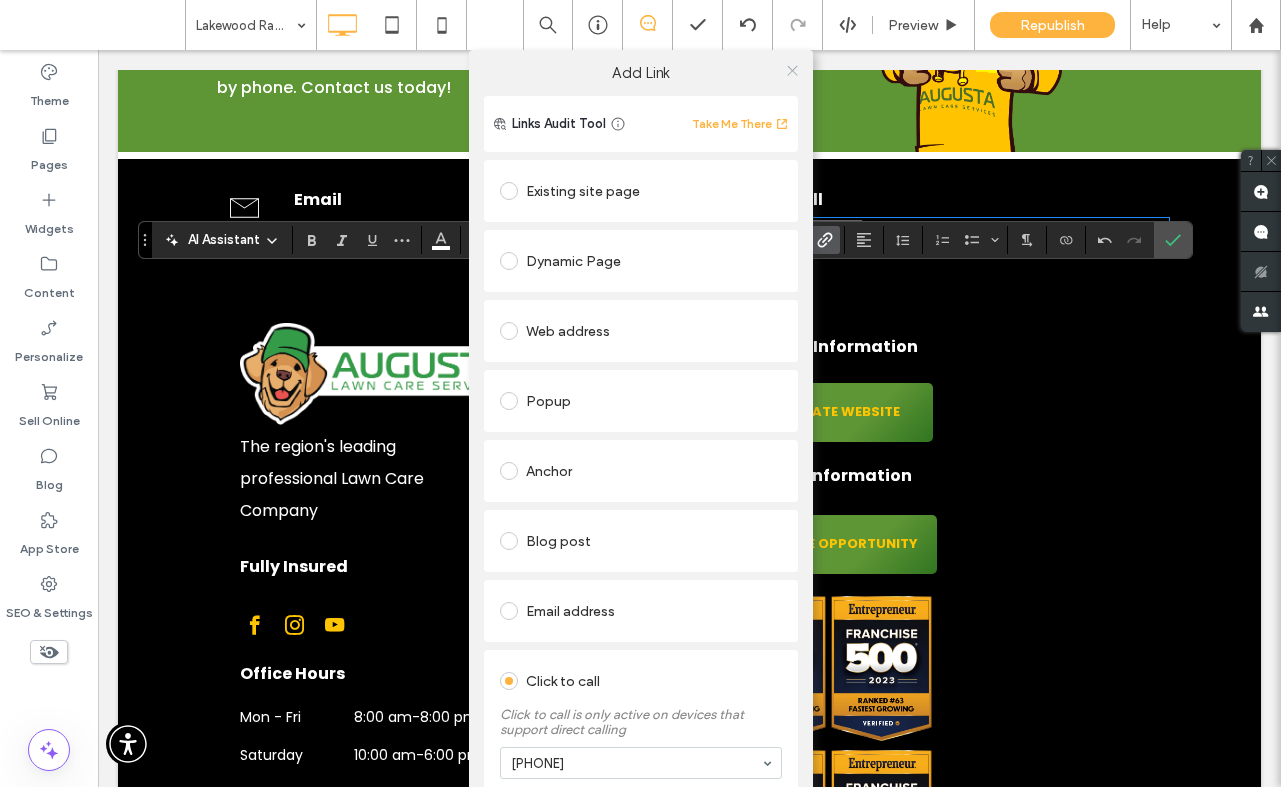 click 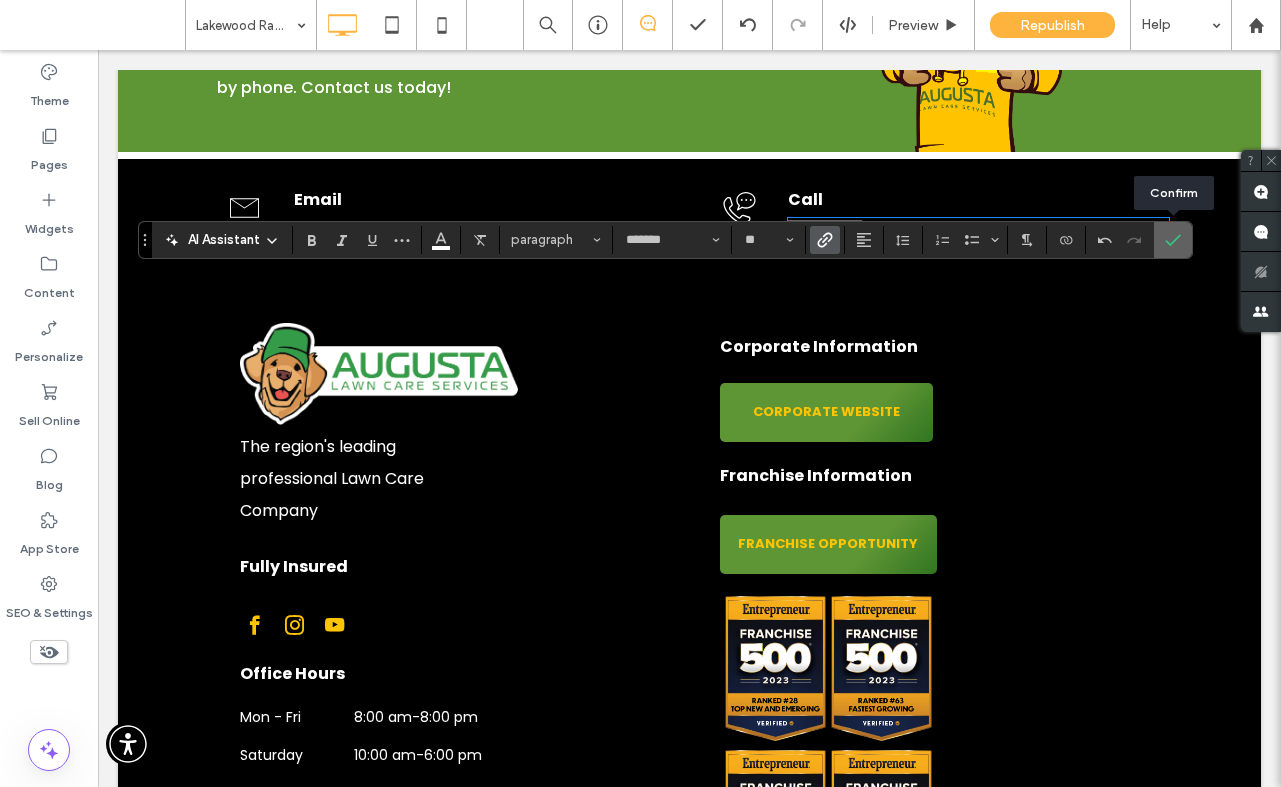 click 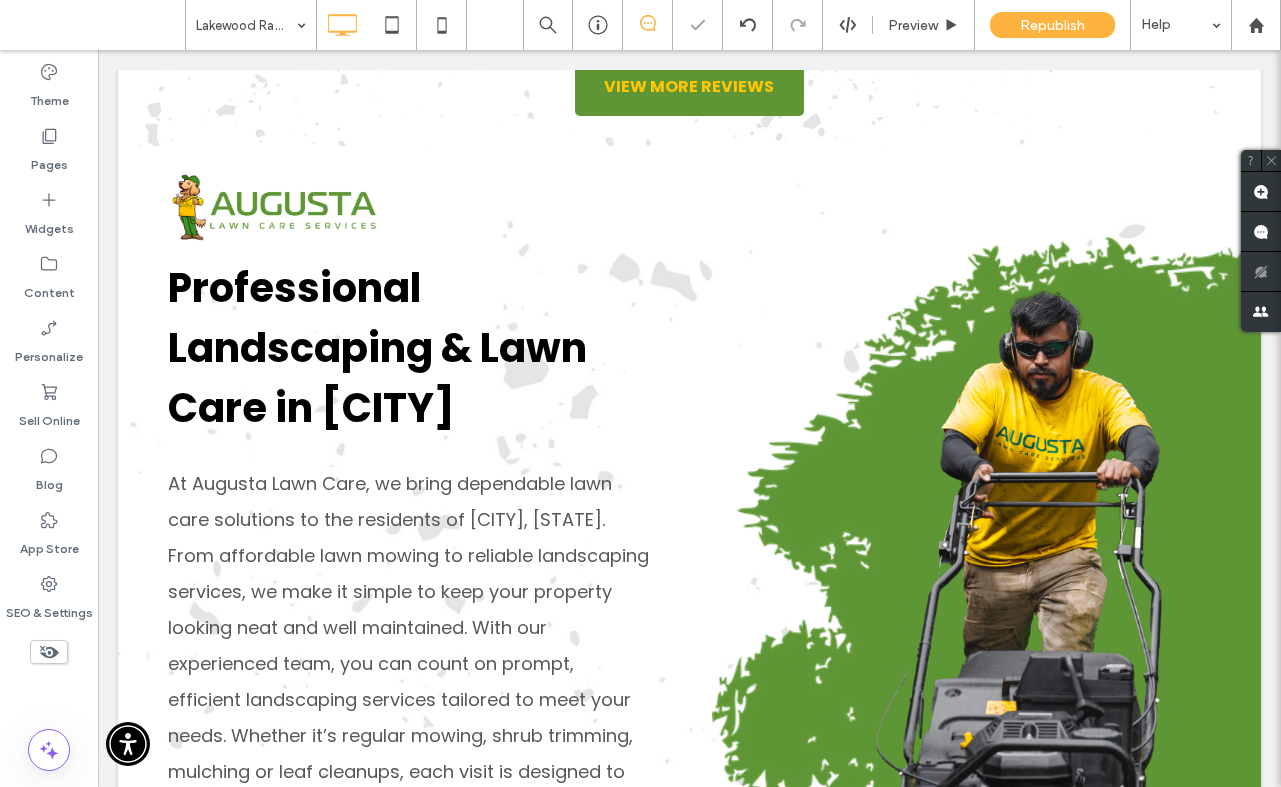 scroll, scrollTop: 1558, scrollLeft: 0, axis: vertical 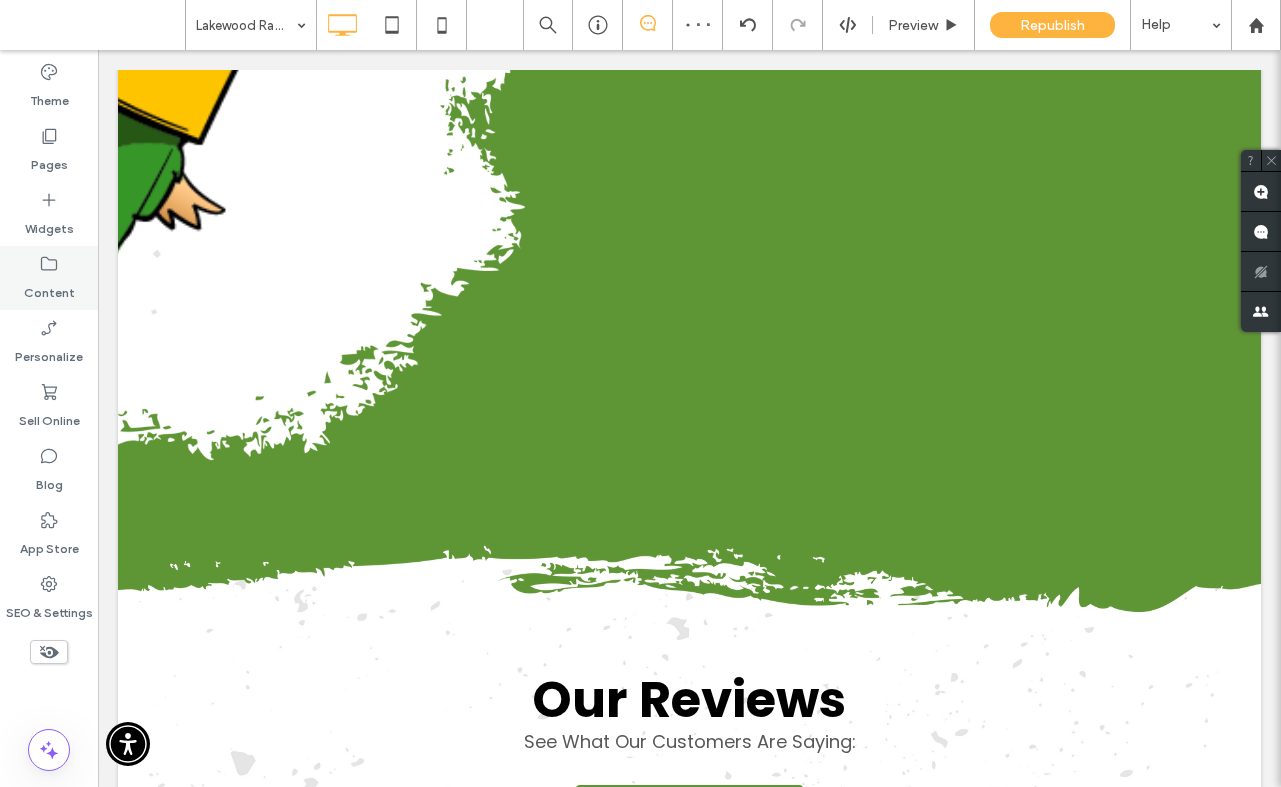 click on "Content" at bounding box center [49, 278] 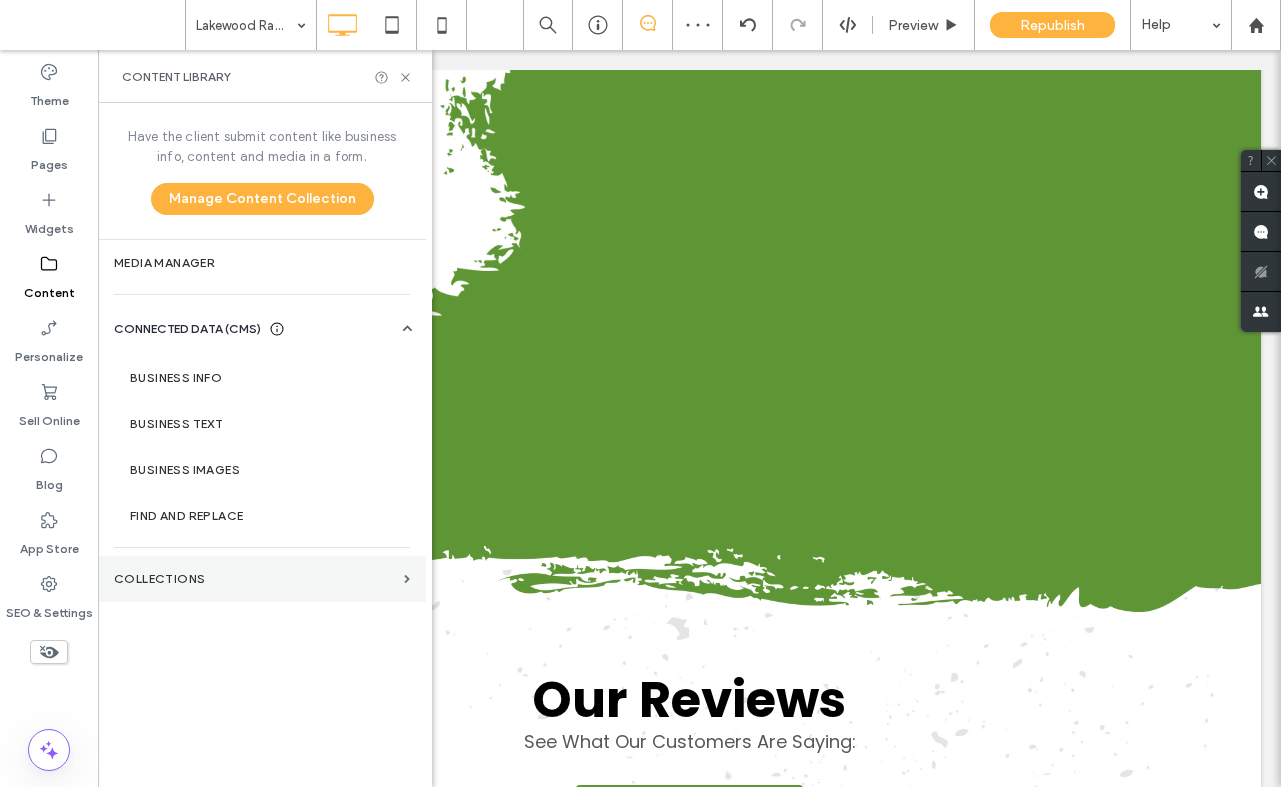click on "Collections" at bounding box center [262, 579] 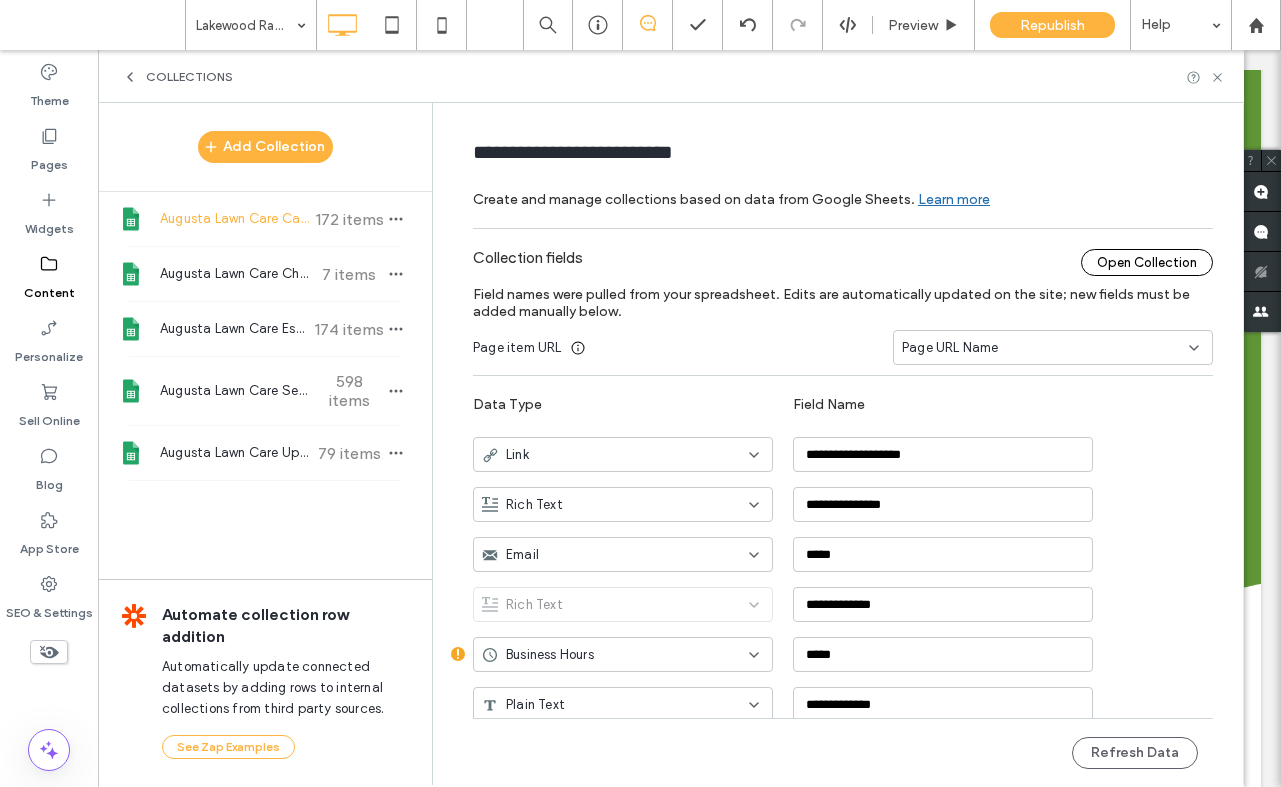 click on "Open Collection" at bounding box center [1147, 262] 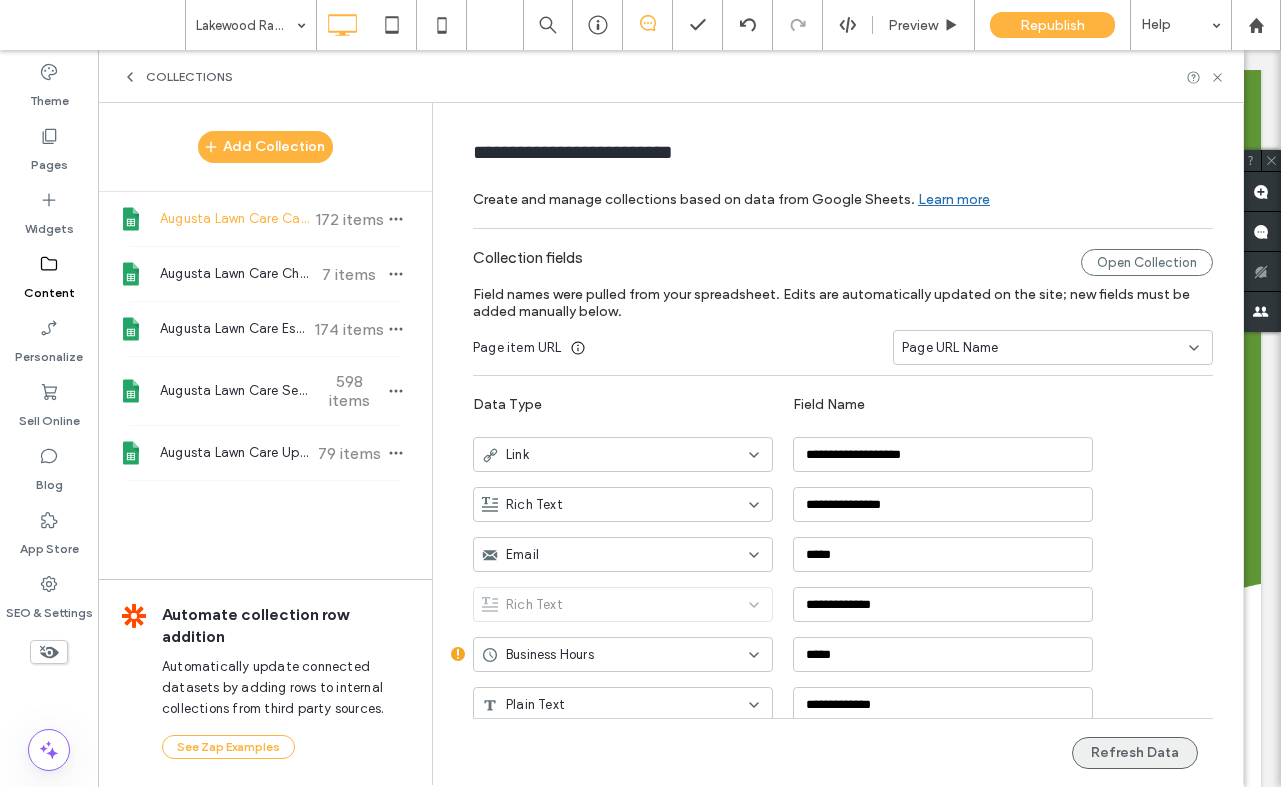 click on "Refresh Data" at bounding box center [1135, 753] 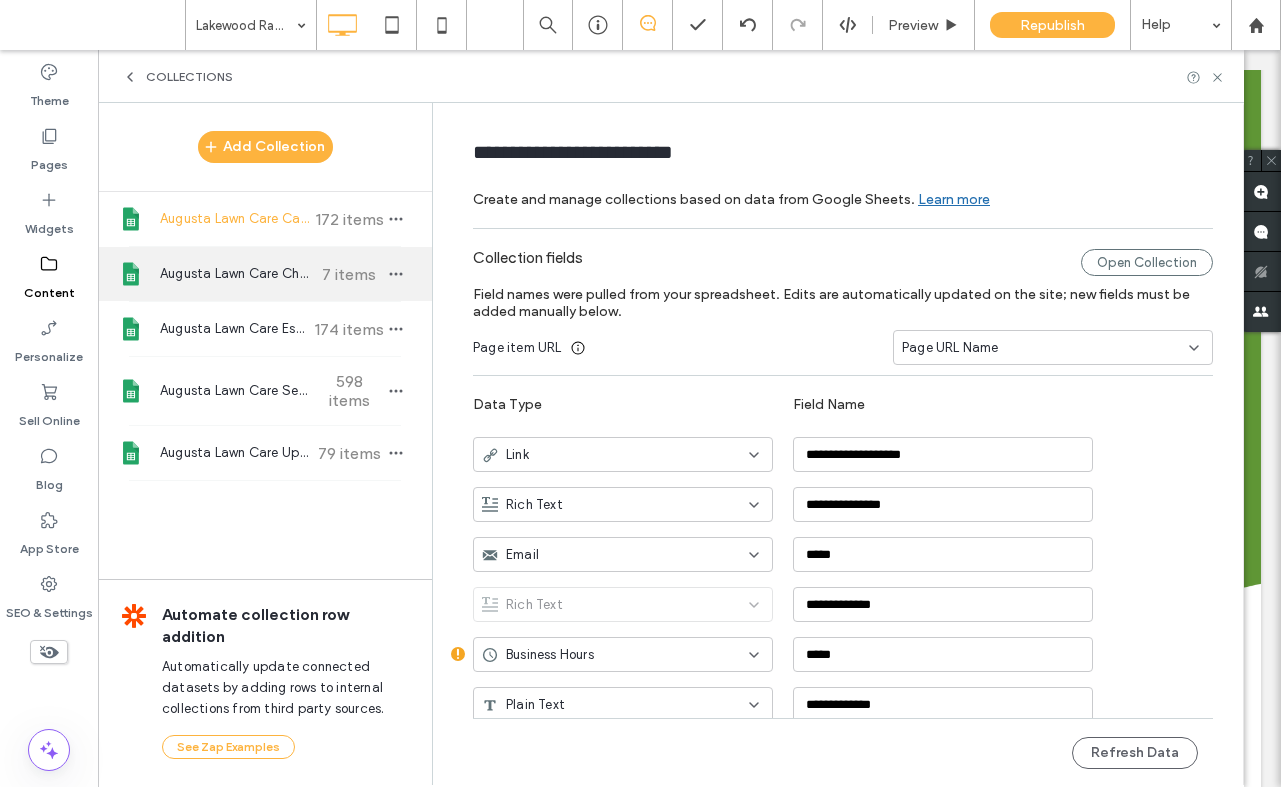 click on "Augusta Lawn Care Christmas Lights Install 7 items" at bounding box center (265, 274) 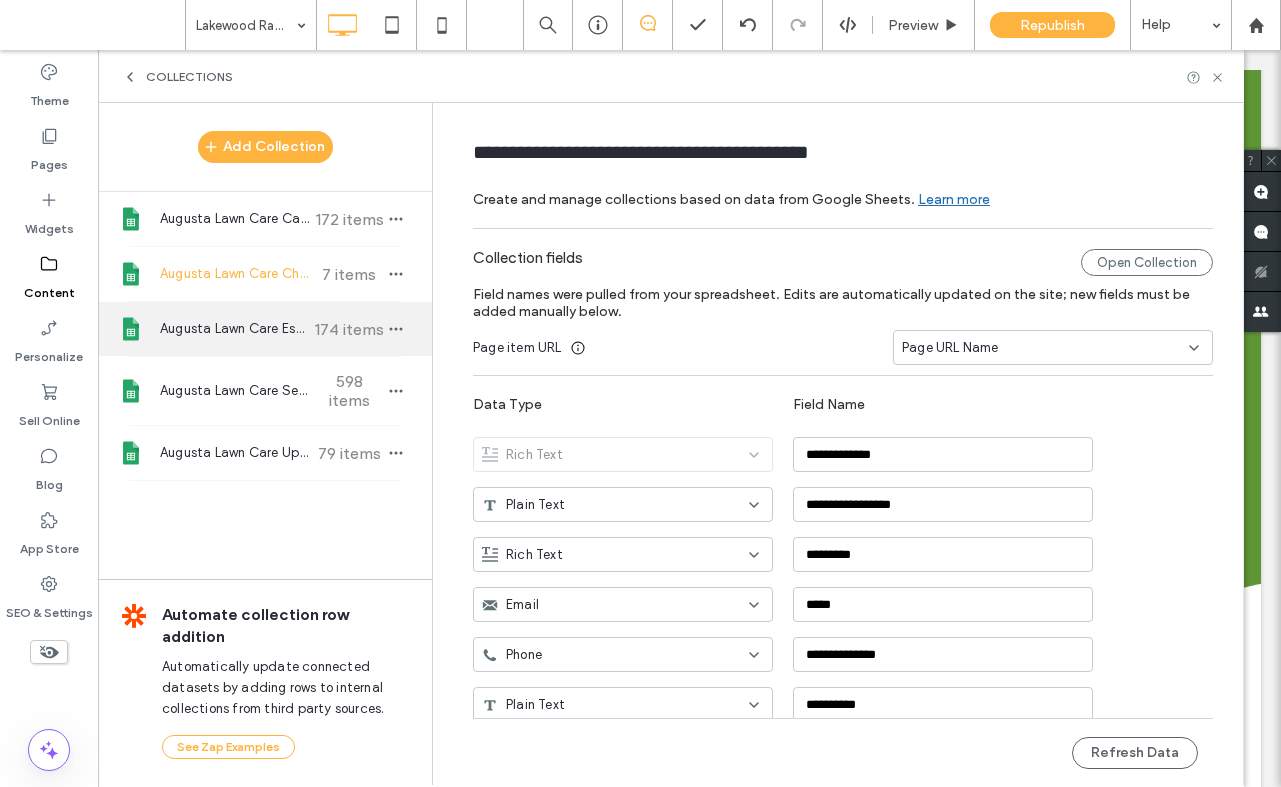 click on "Augusta Lawn Care Estimate" at bounding box center (234, 329) 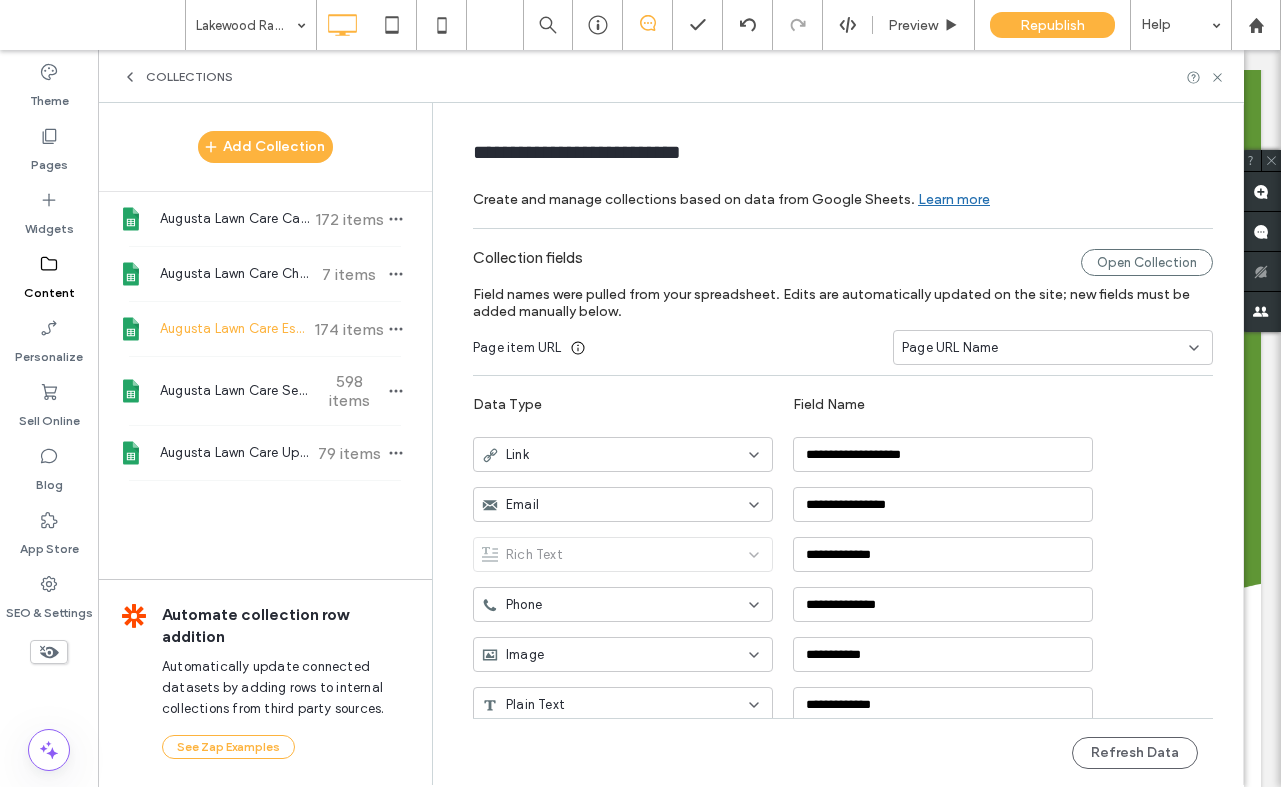 click on "Field names were pulled from your spreadsheet. Edits are automatically updated on the site; new fields must be added manually below." at bounding box center [843, 303] 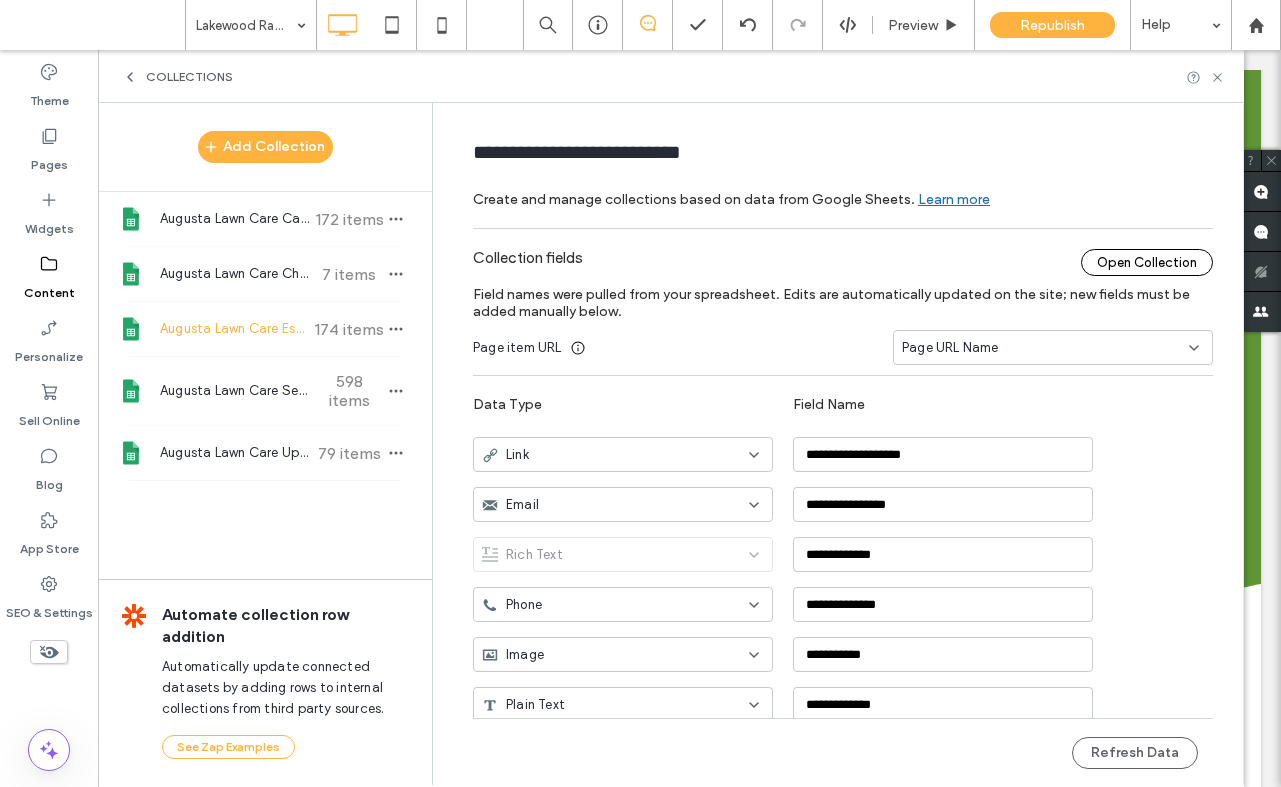 click on "Open Collection" at bounding box center (1147, 262) 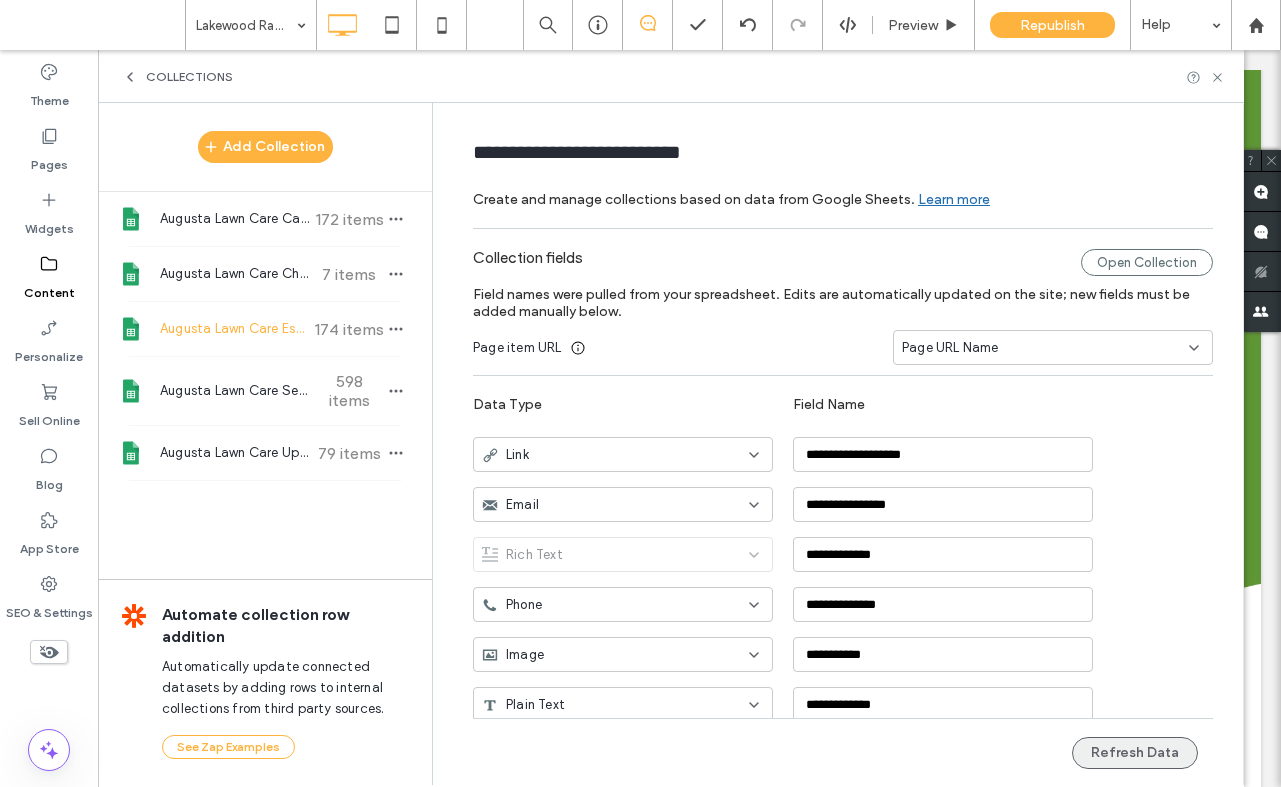 click on "Refresh Data" at bounding box center (1135, 753) 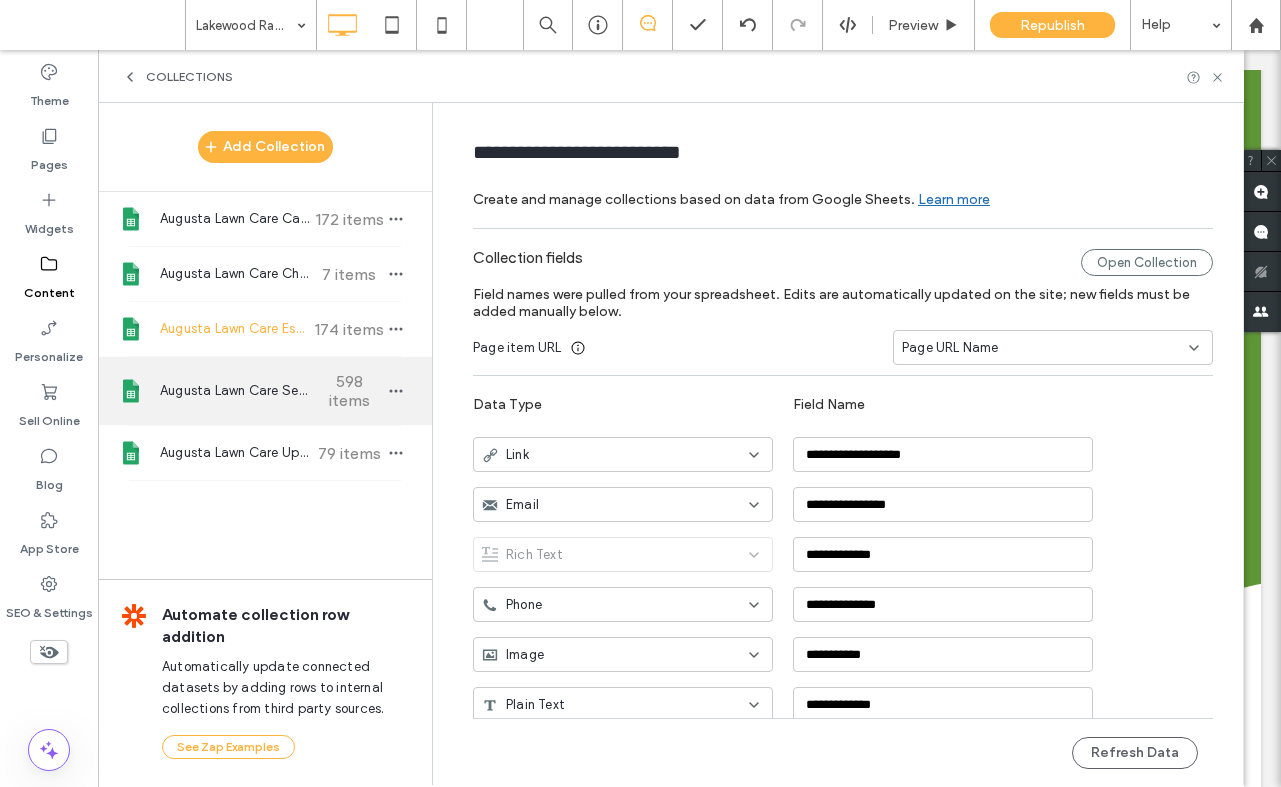 click on "Augusta Lawn Care Services" at bounding box center [234, 391] 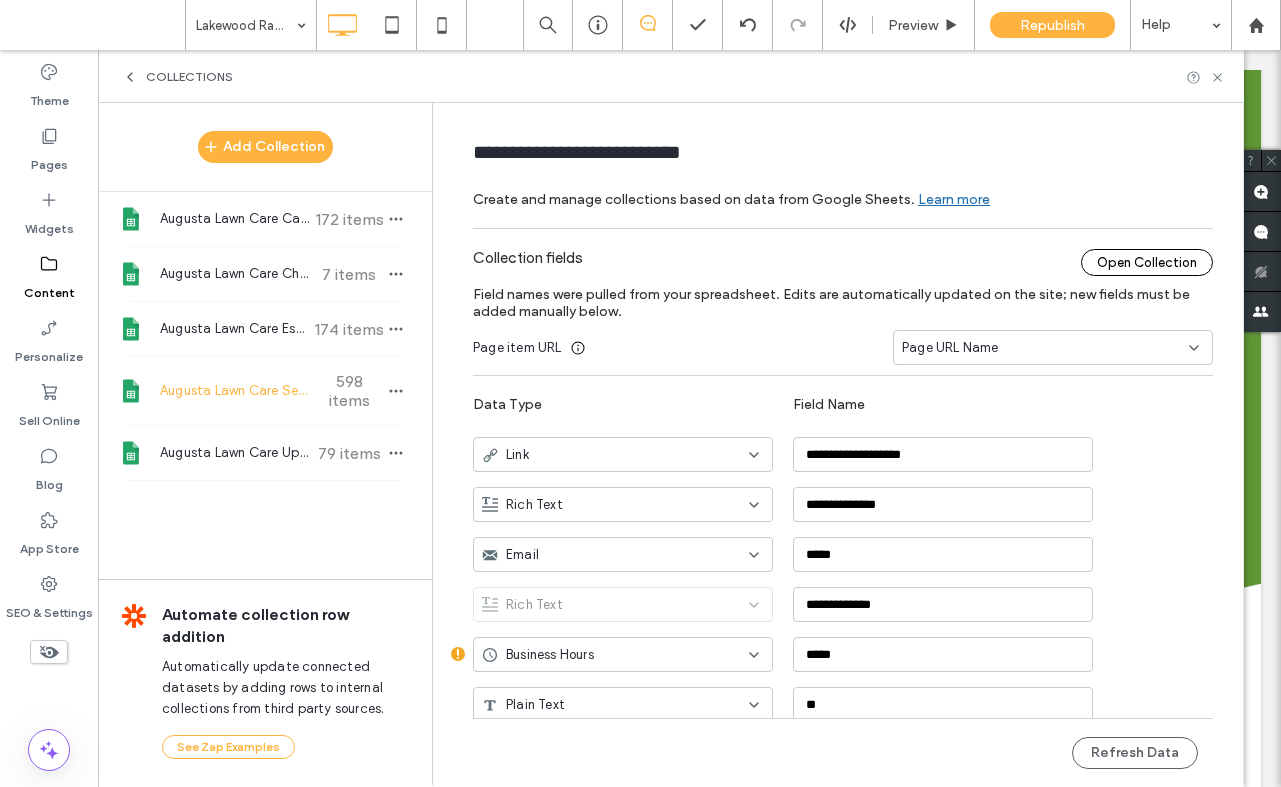 click on "Open Collection" at bounding box center [1147, 262] 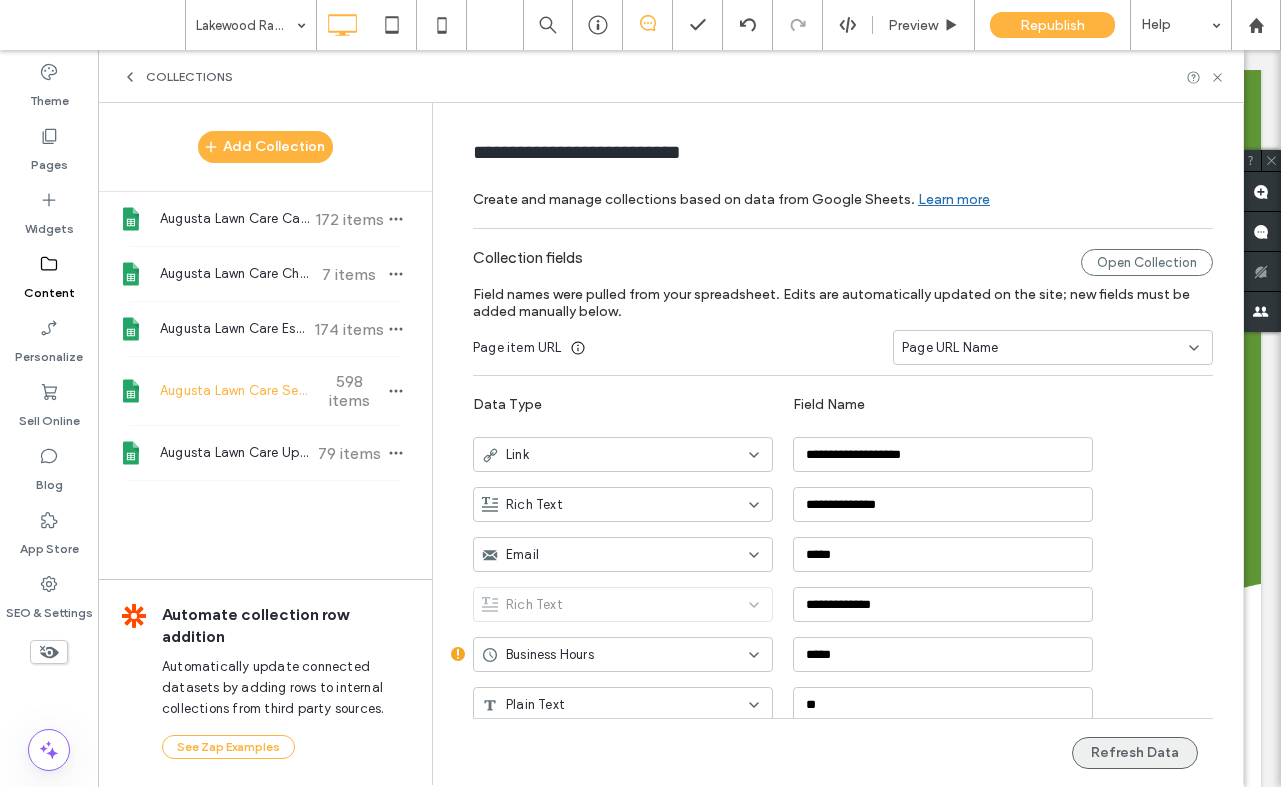 click on "Refresh Data" at bounding box center [1135, 753] 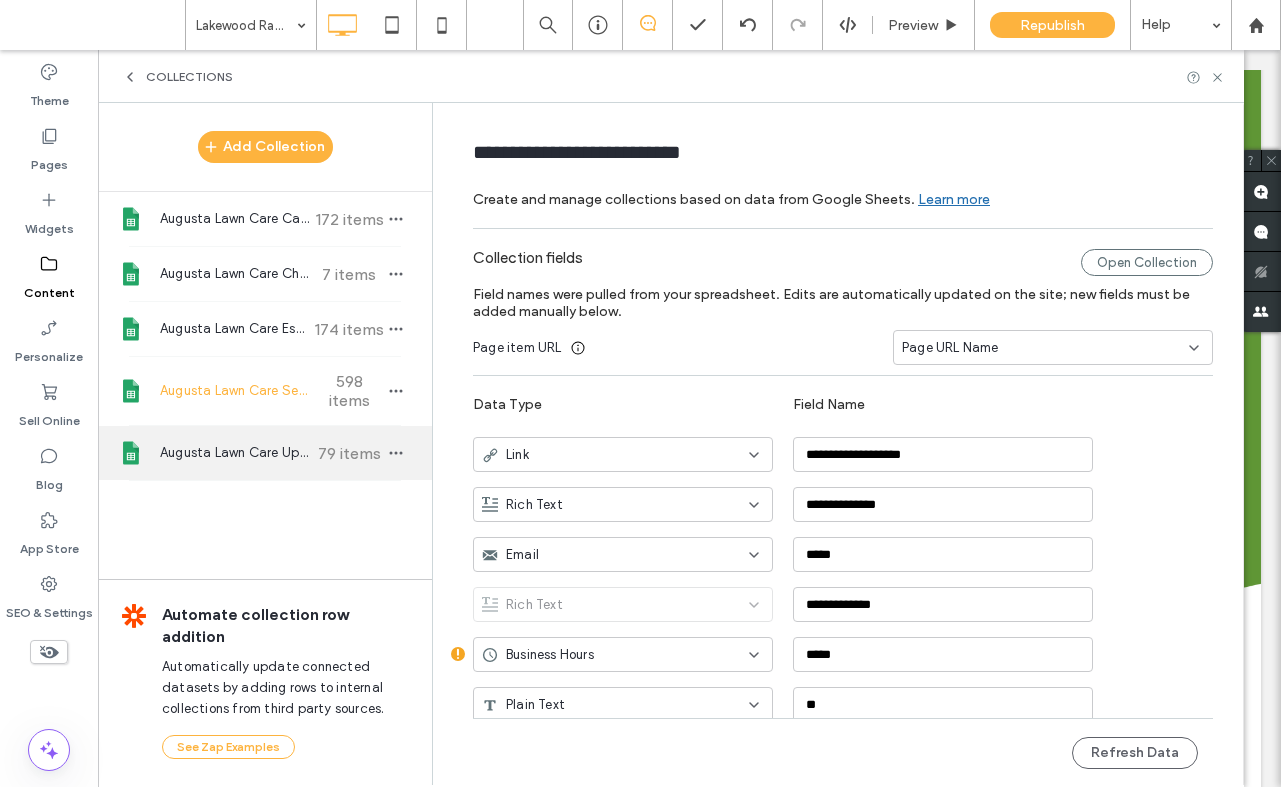 click on "Augusta Lawn Care Upsell" at bounding box center (234, 453) 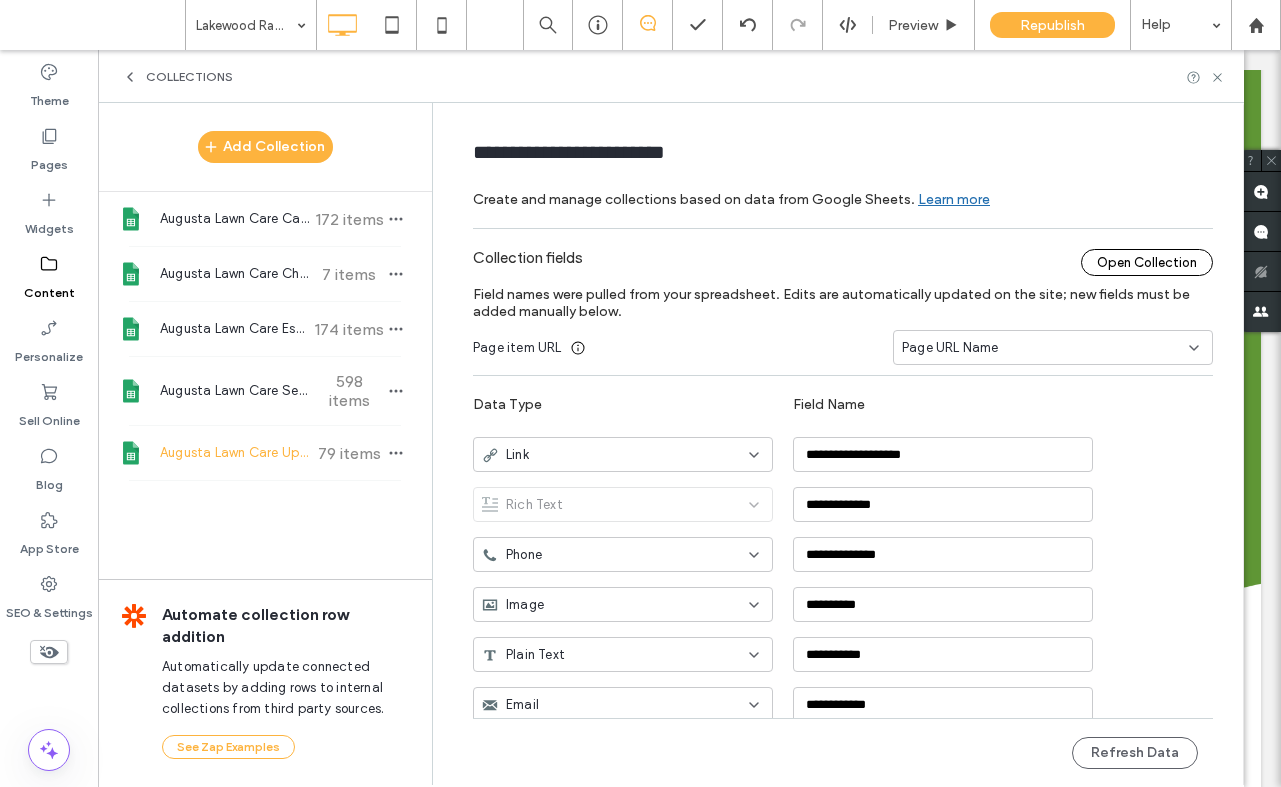 click on "Open Collection" at bounding box center [1147, 262] 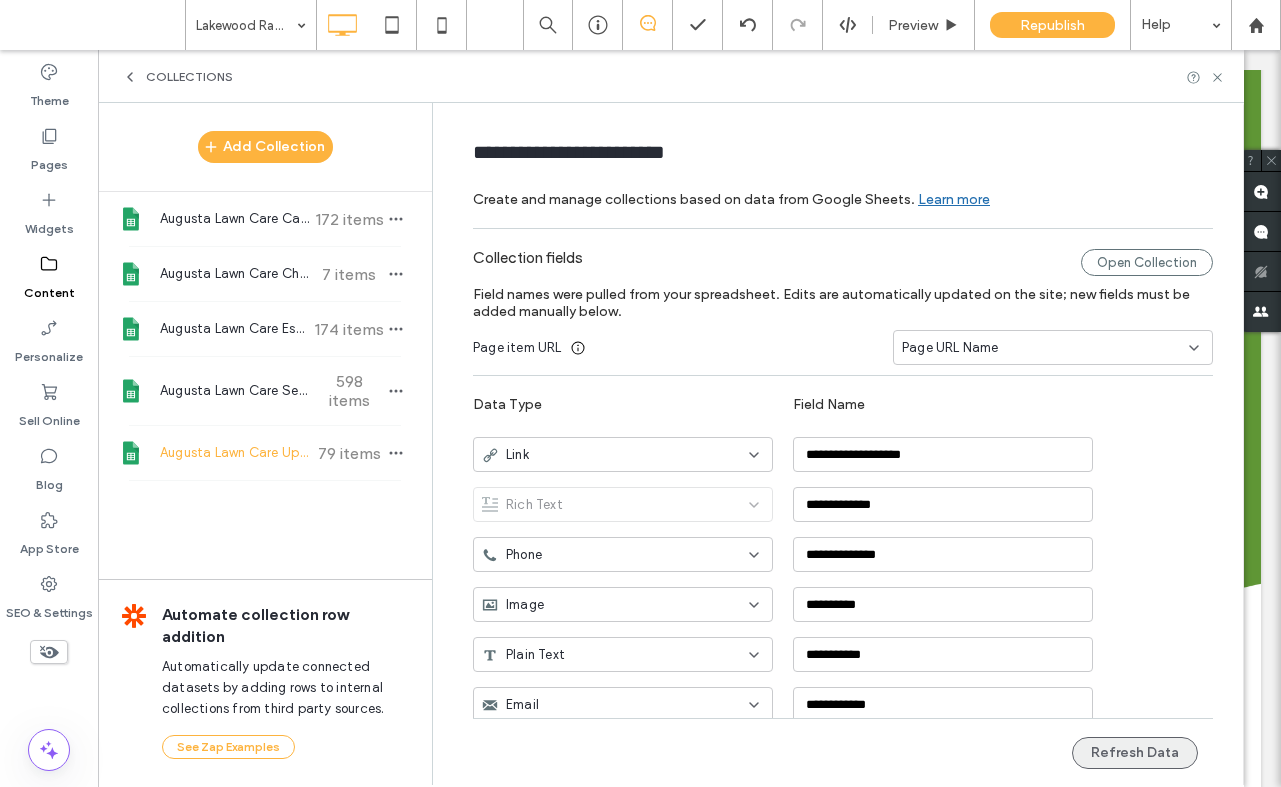 click on "Refresh Data" at bounding box center [1135, 753] 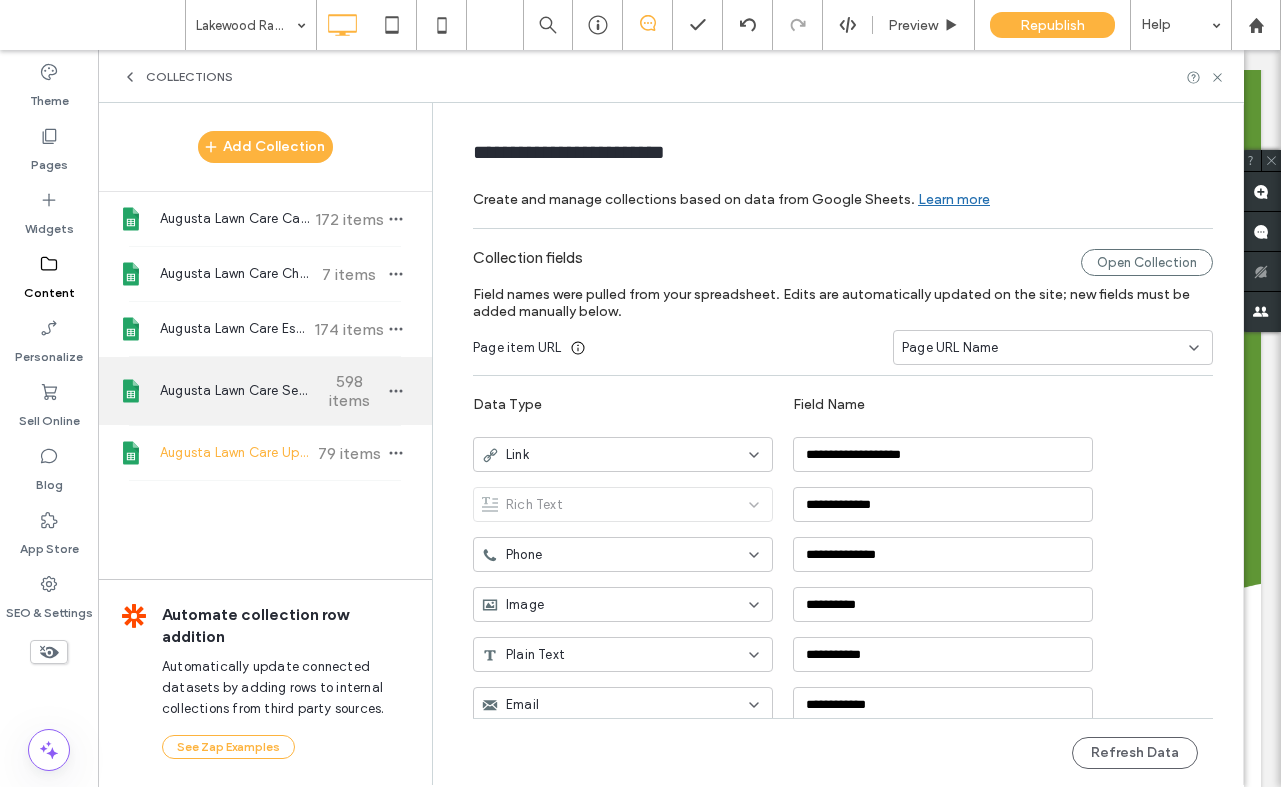 click on "Augusta Lawn Care Services" at bounding box center [234, 391] 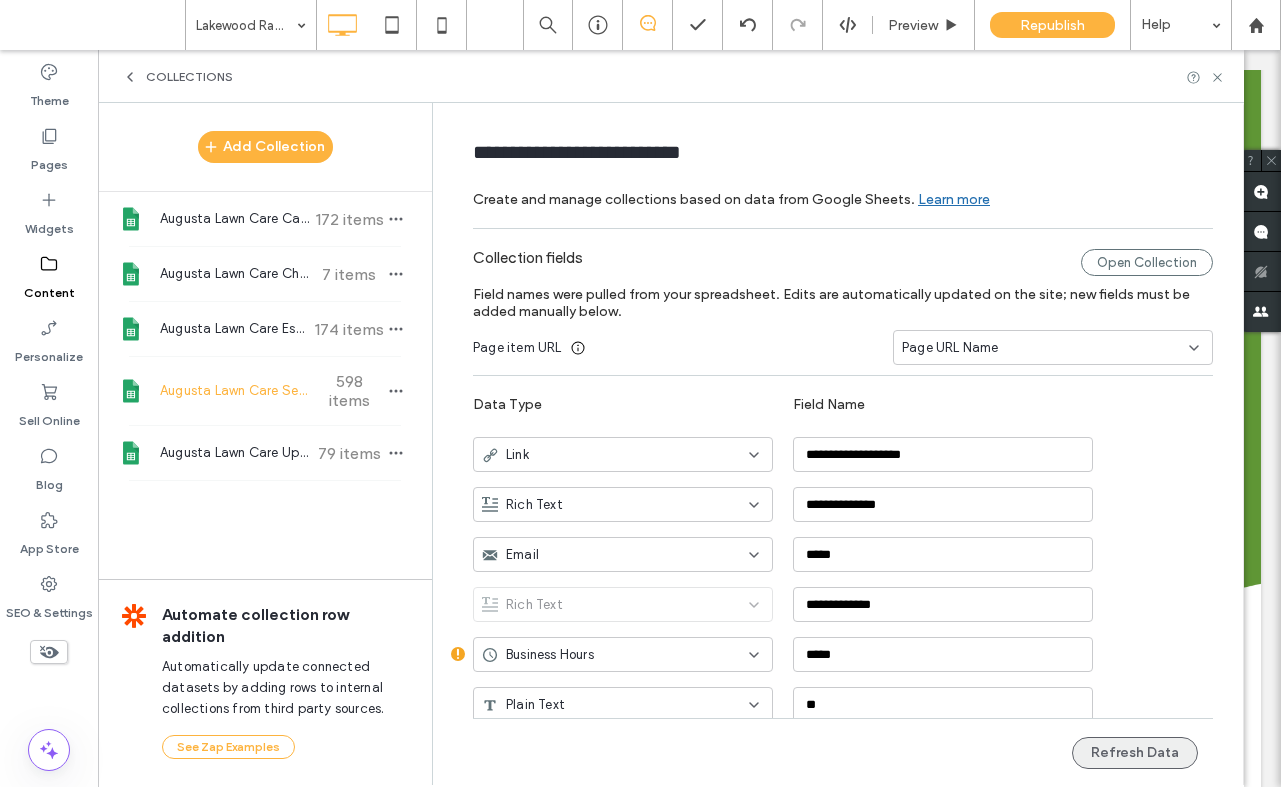 click on "Refresh Data" at bounding box center (1135, 753) 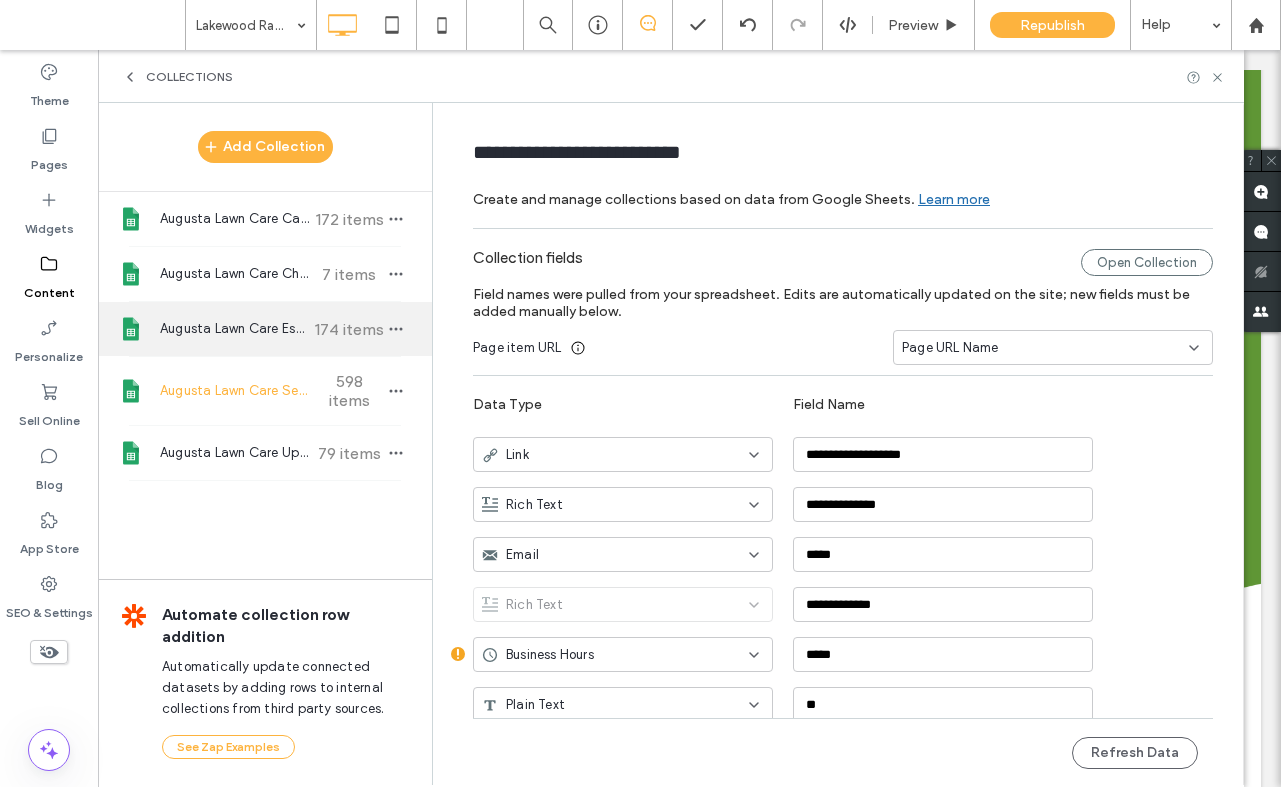 click on "Augusta Lawn Care Estimate" at bounding box center [234, 329] 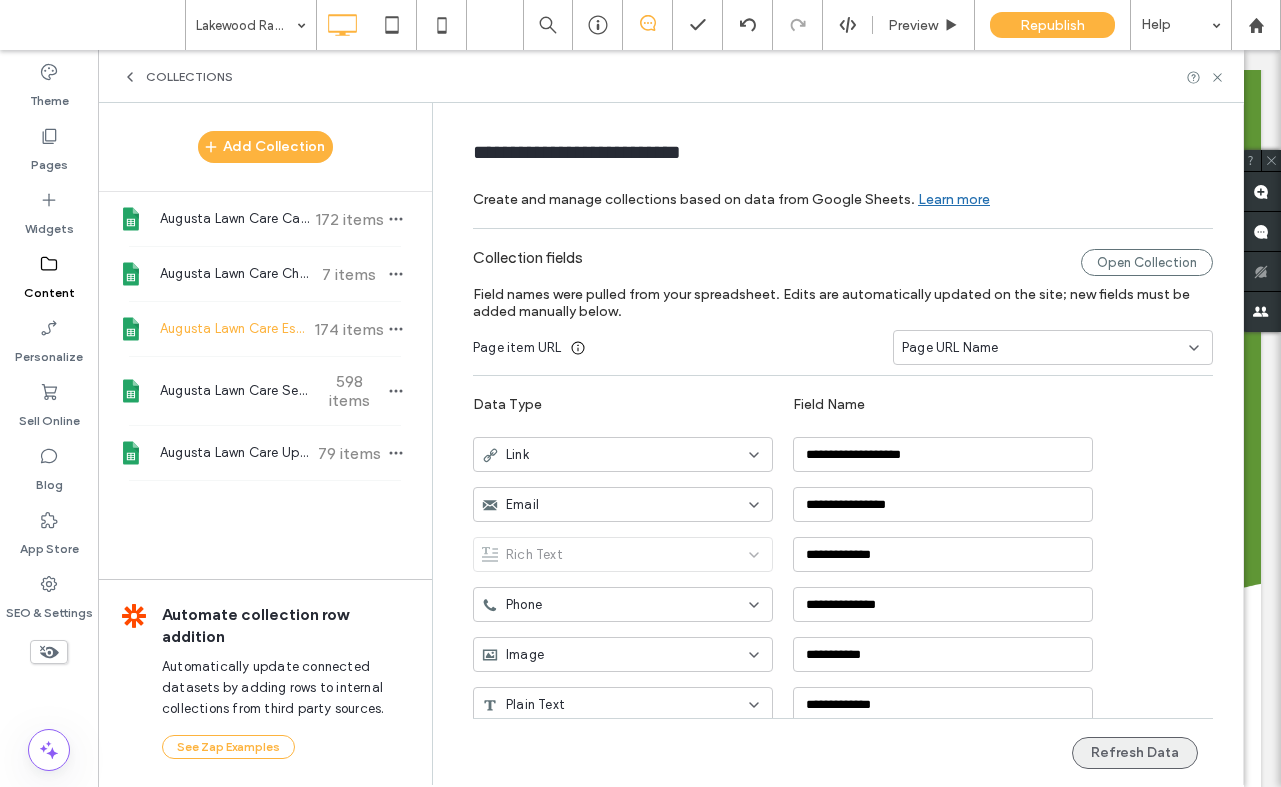 click on "Refresh Data" at bounding box center [1135, 753] 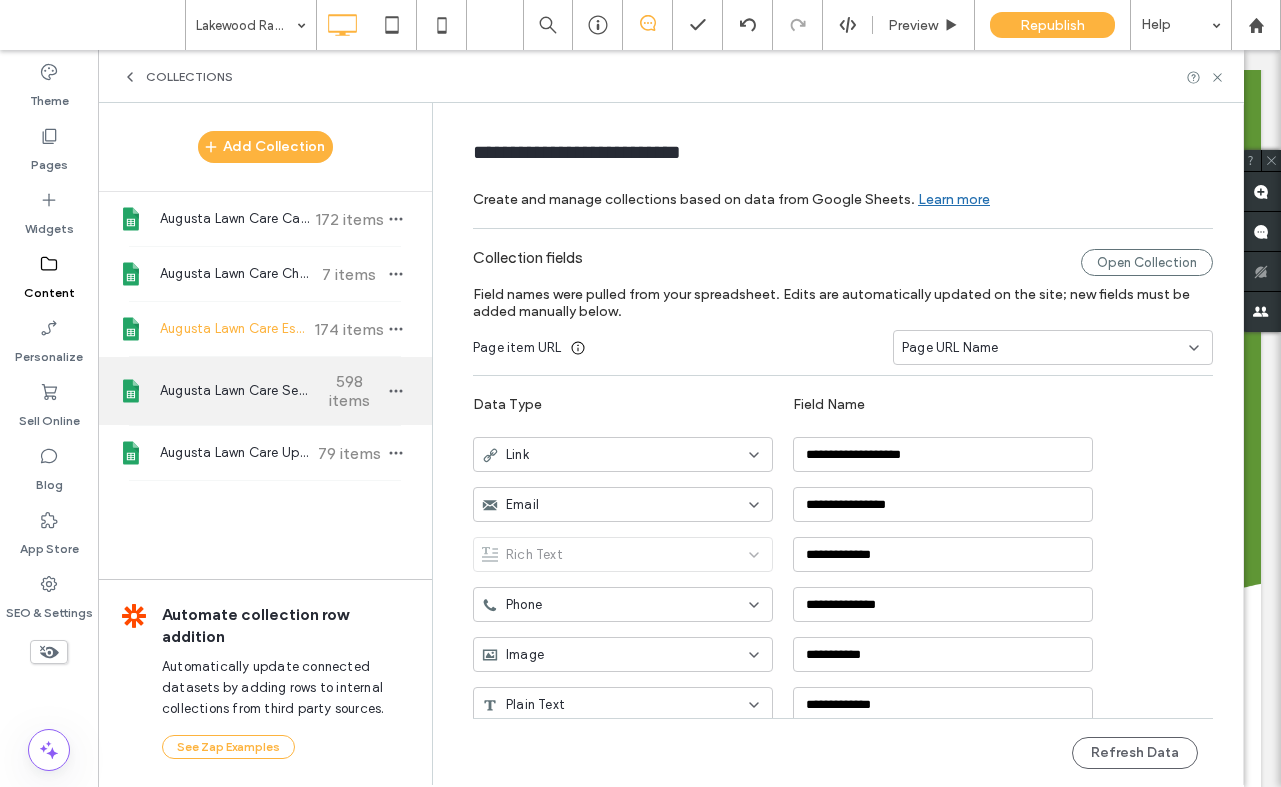 click on "598 items" at bounding box center [349, 391] 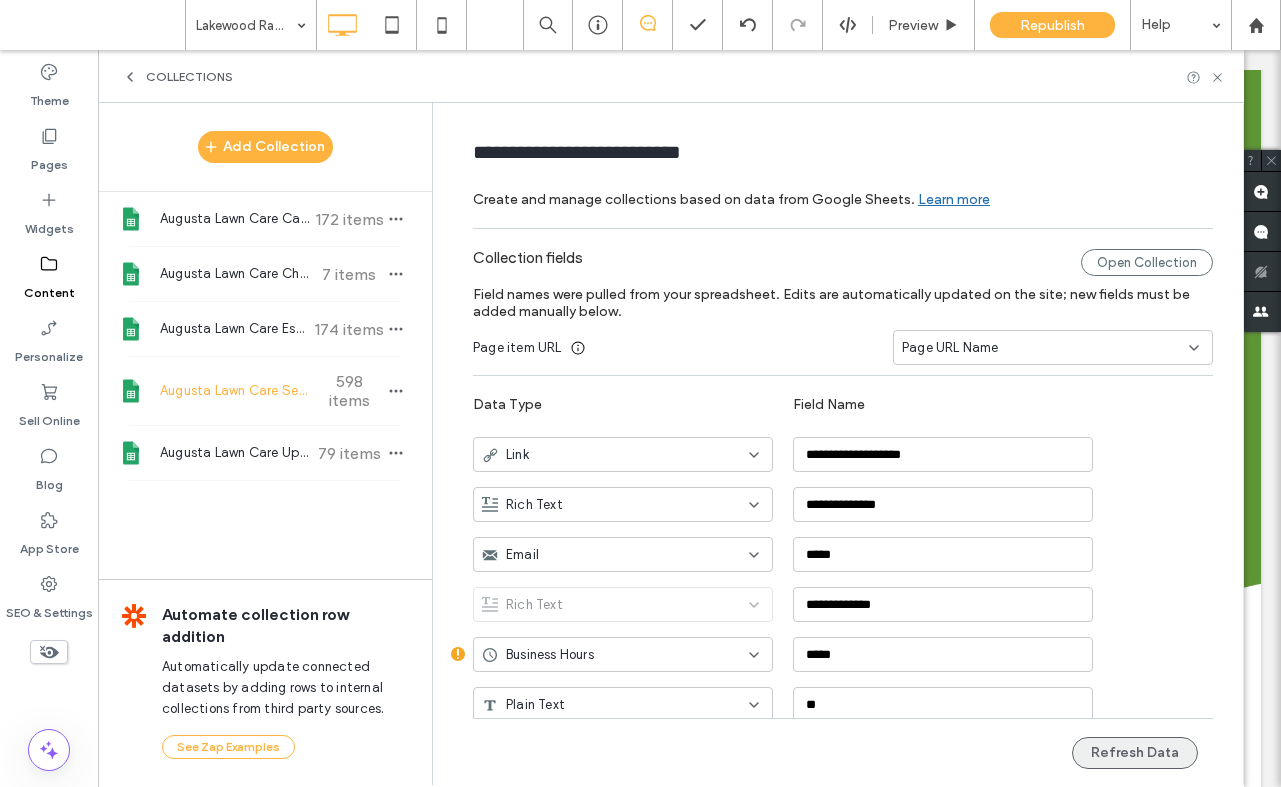 click on "Refresh Data" at bounding box center [1135, 753] 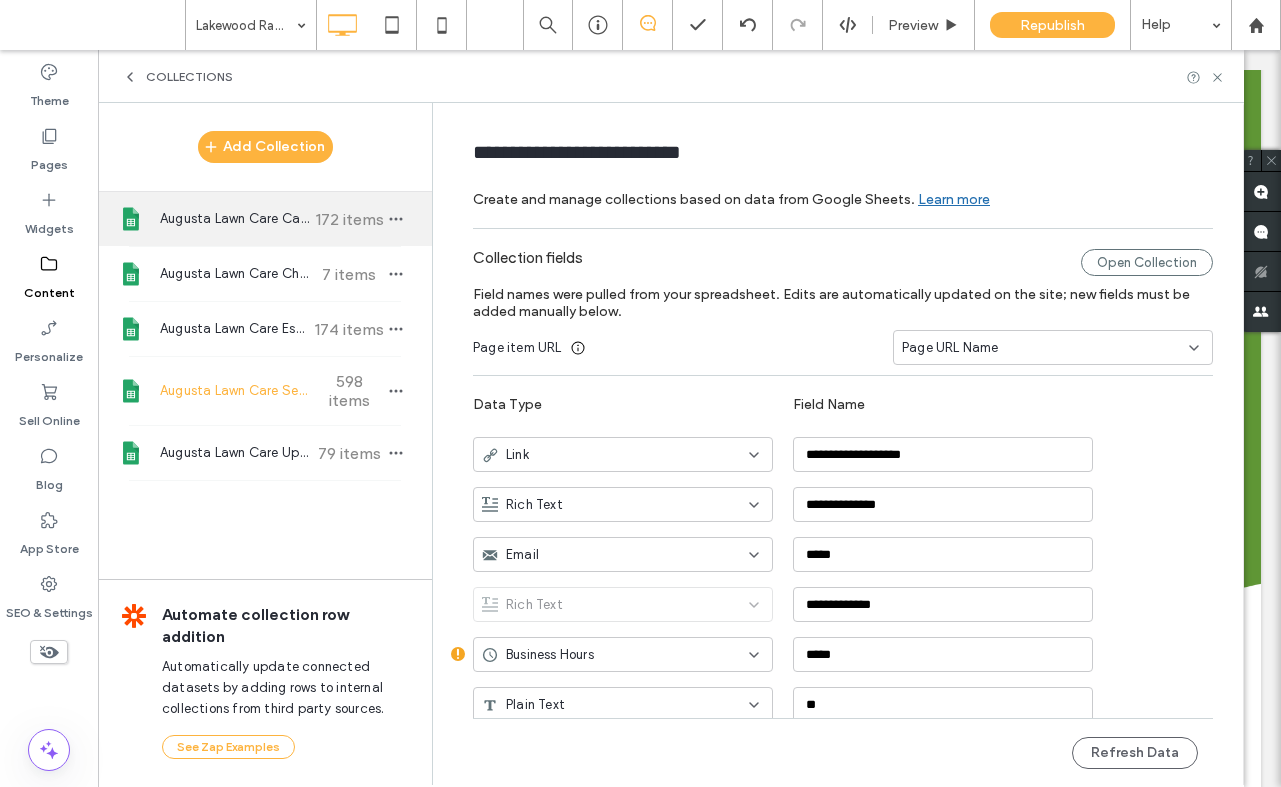 click on "172 items" at bounding box center (349, 219) 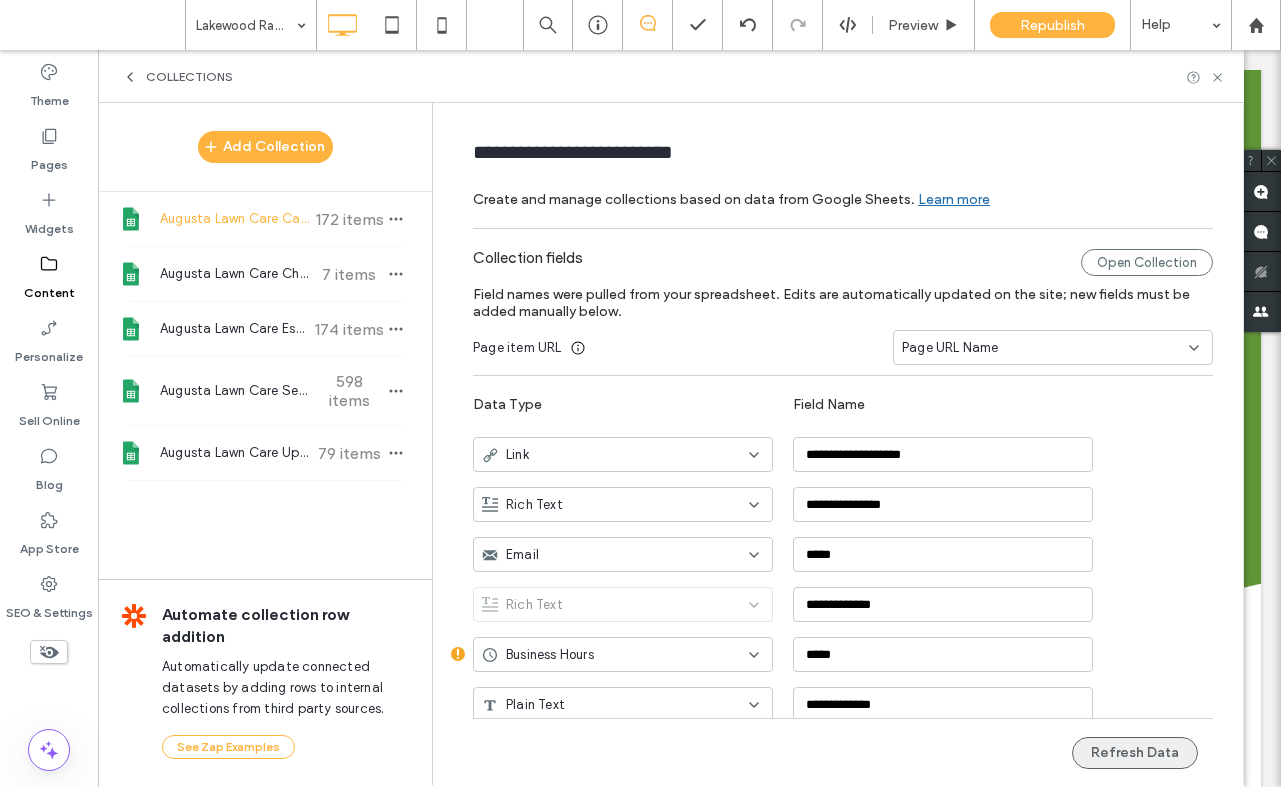 click on "Refresh Data" at bounding box center (1135, 753) 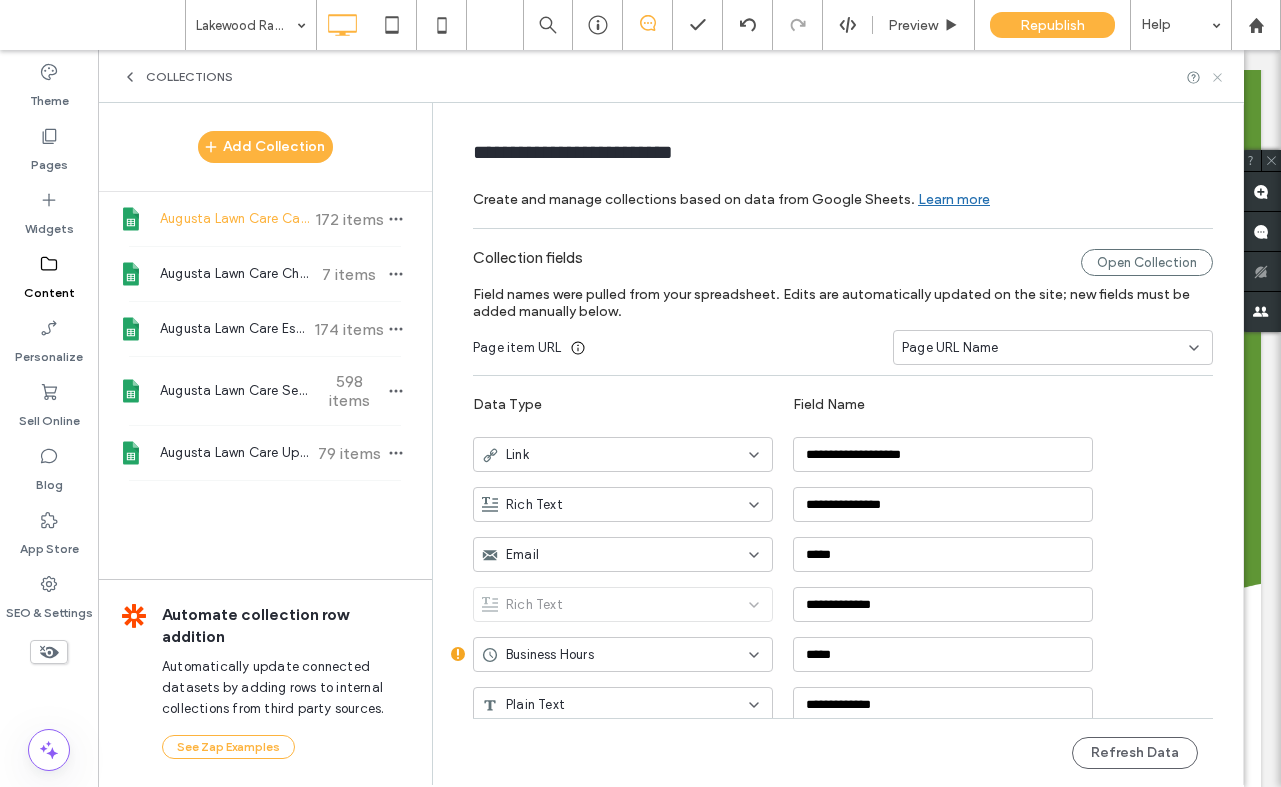 click 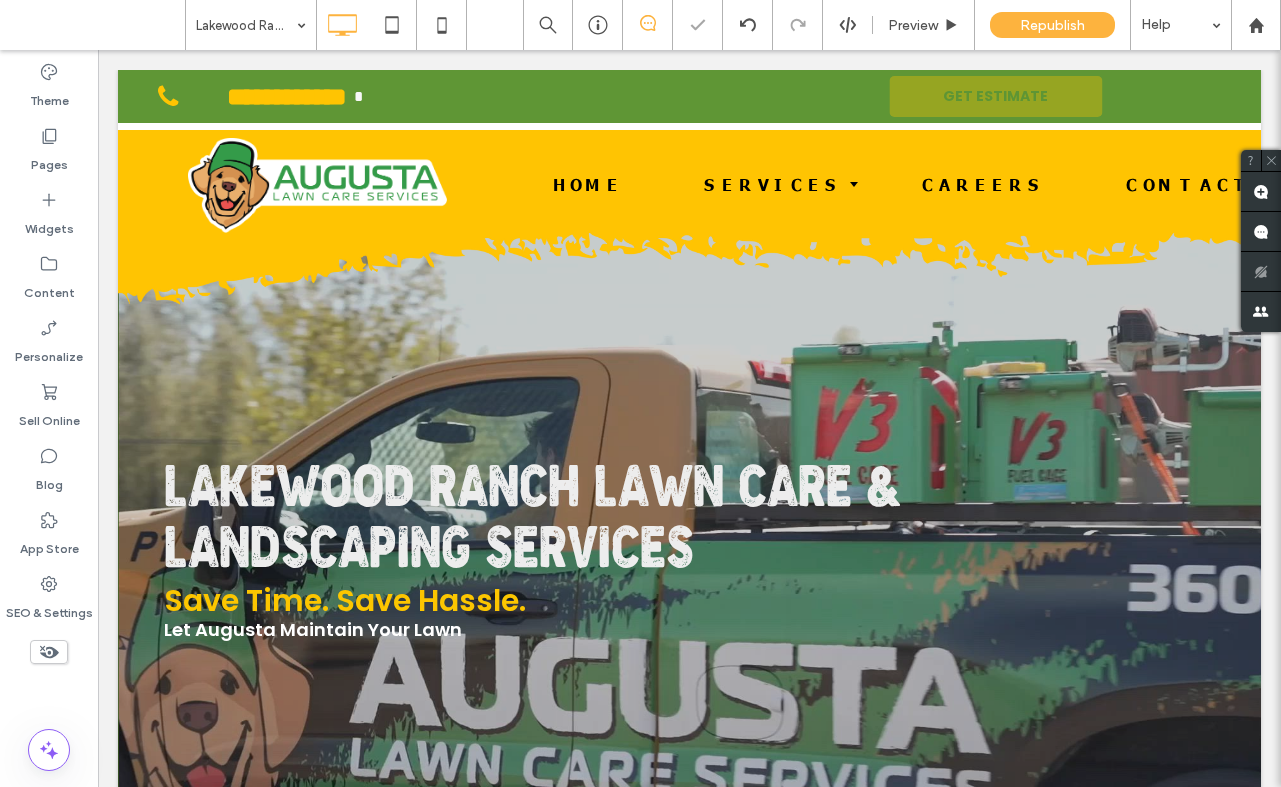scroll, scrollTop: 0, scrollLeft: 0, axis: both 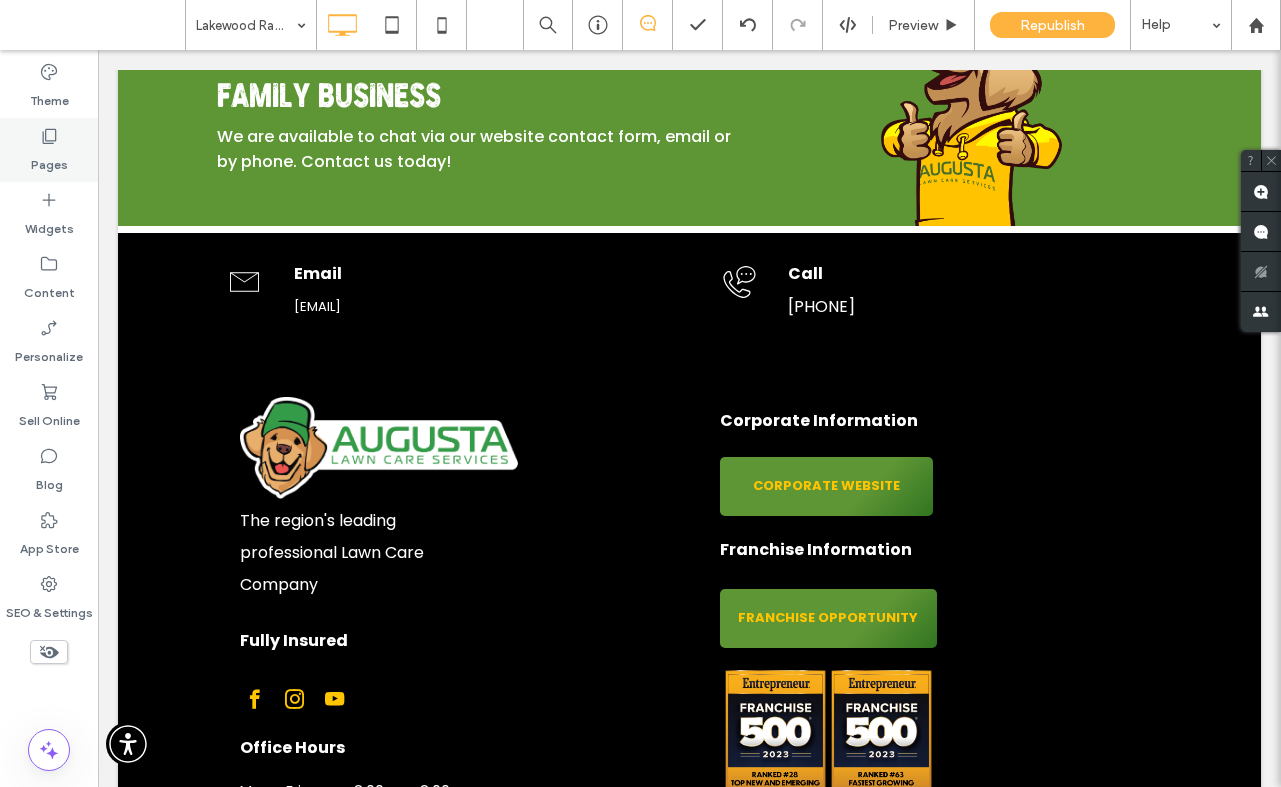 click 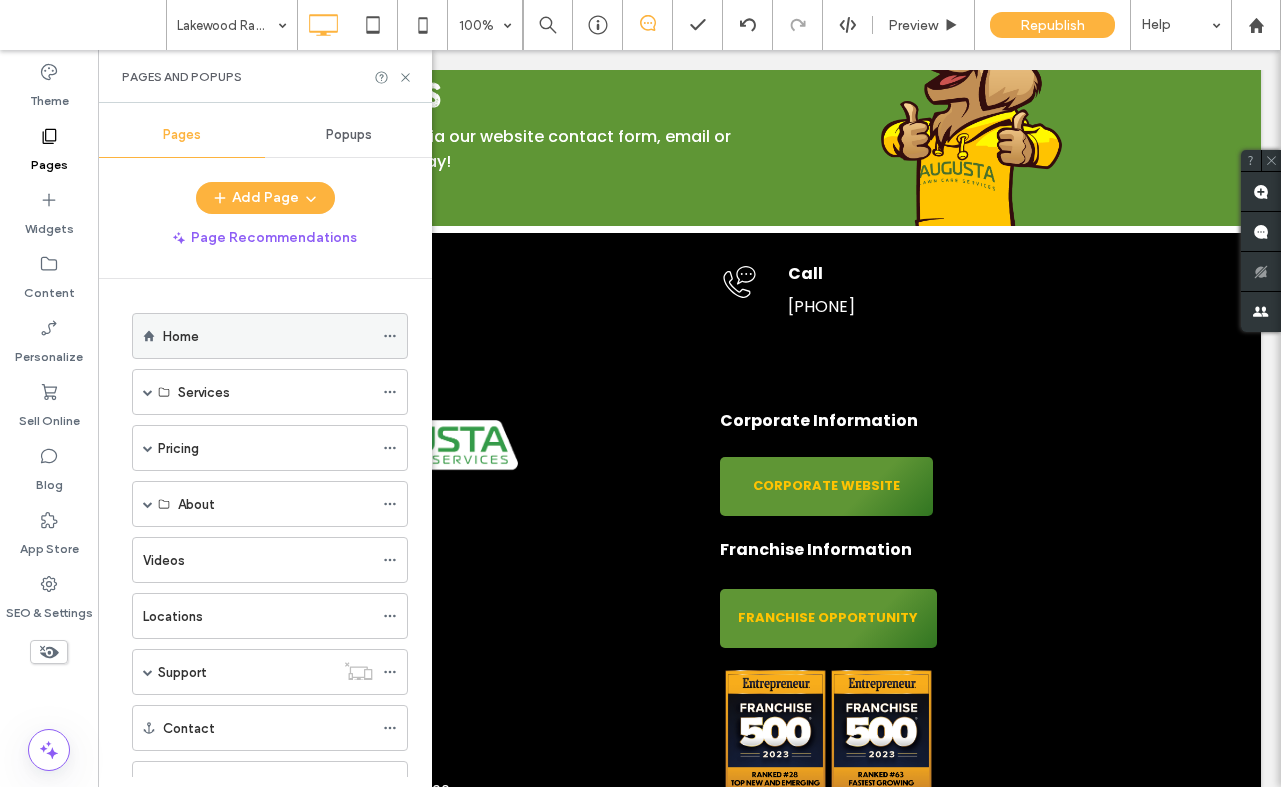 click on "Home" at bounding box center (268, 336) 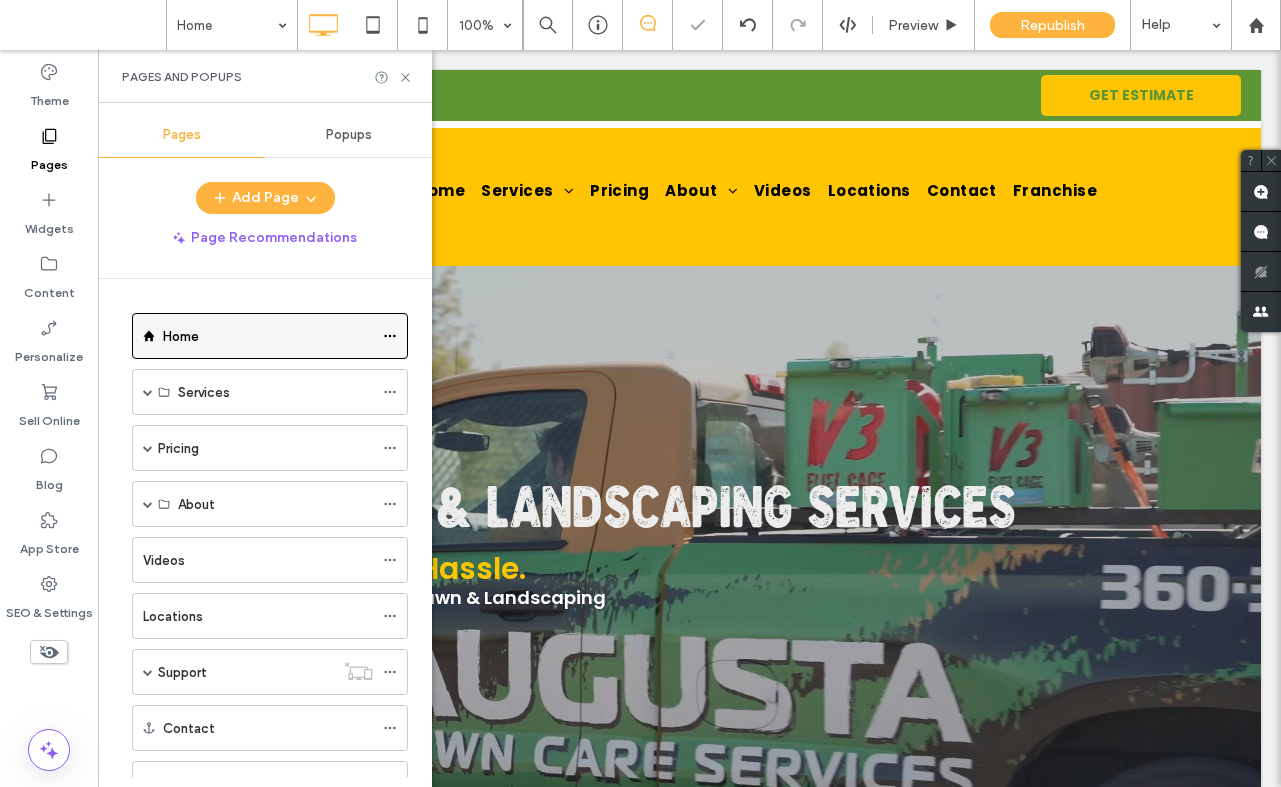 scroll, scrollTop: 0, scrollLeft: 0, axis: both 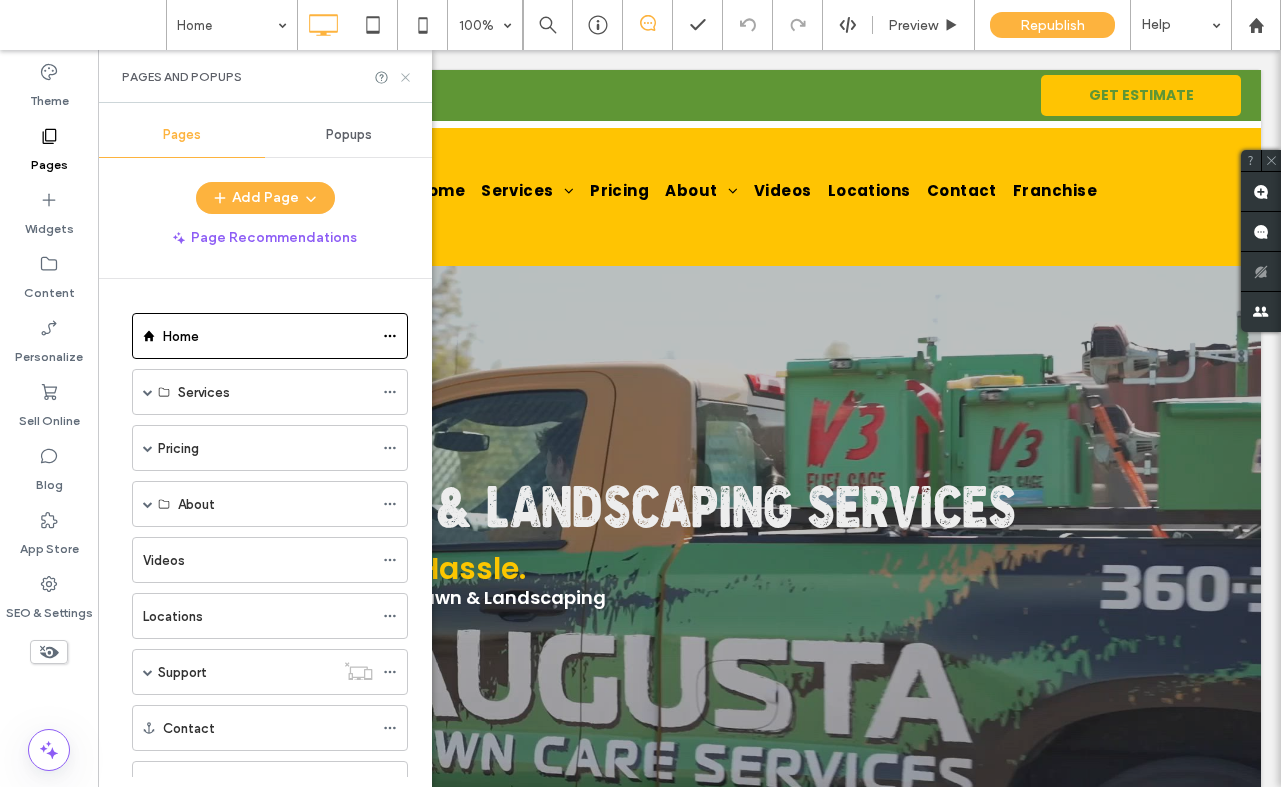 click 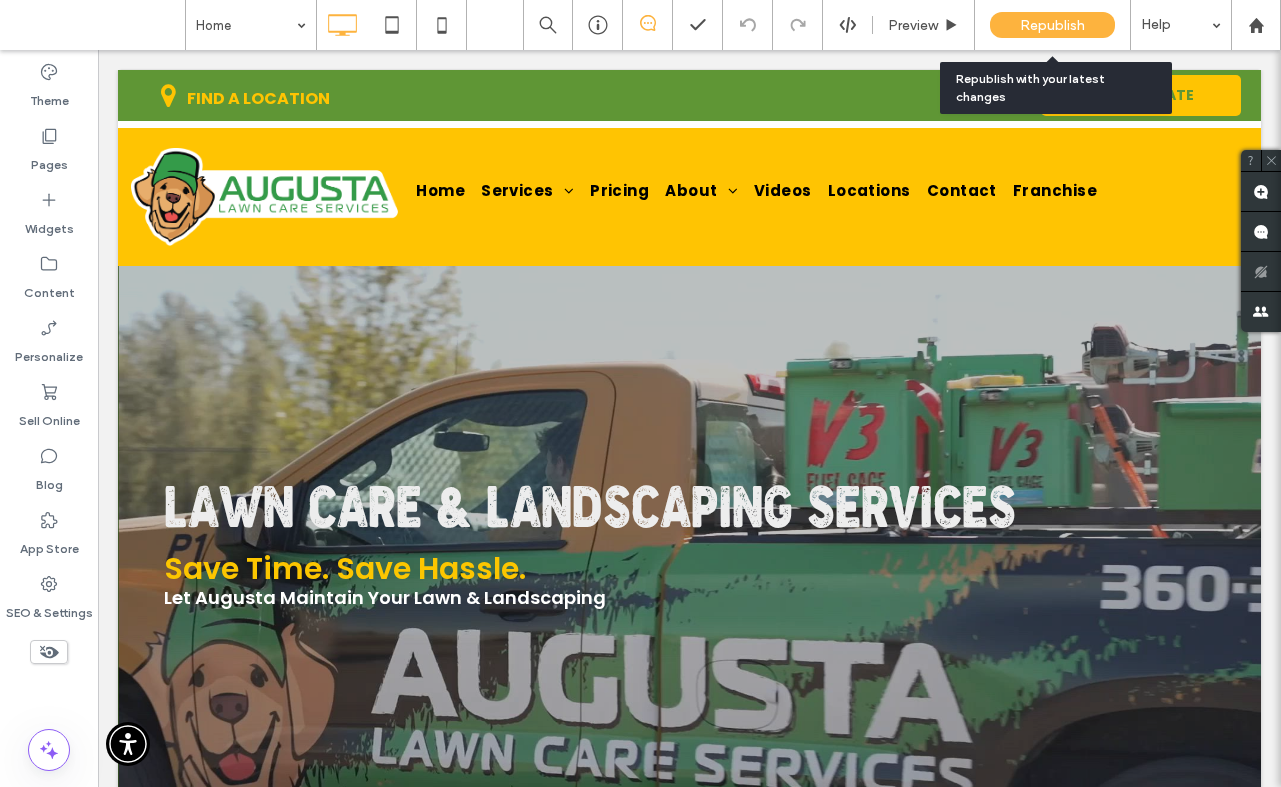 click on "Republish" at bounding box center [1052, 25] 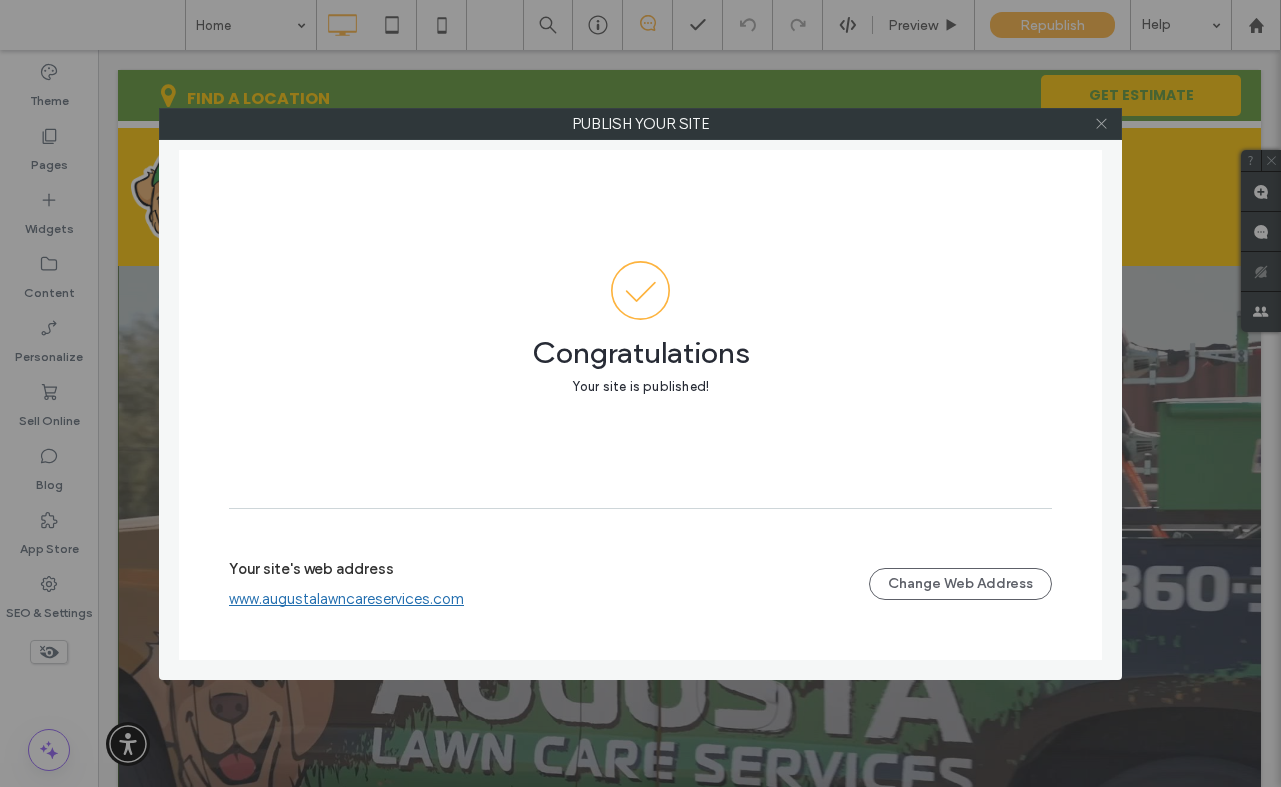 click 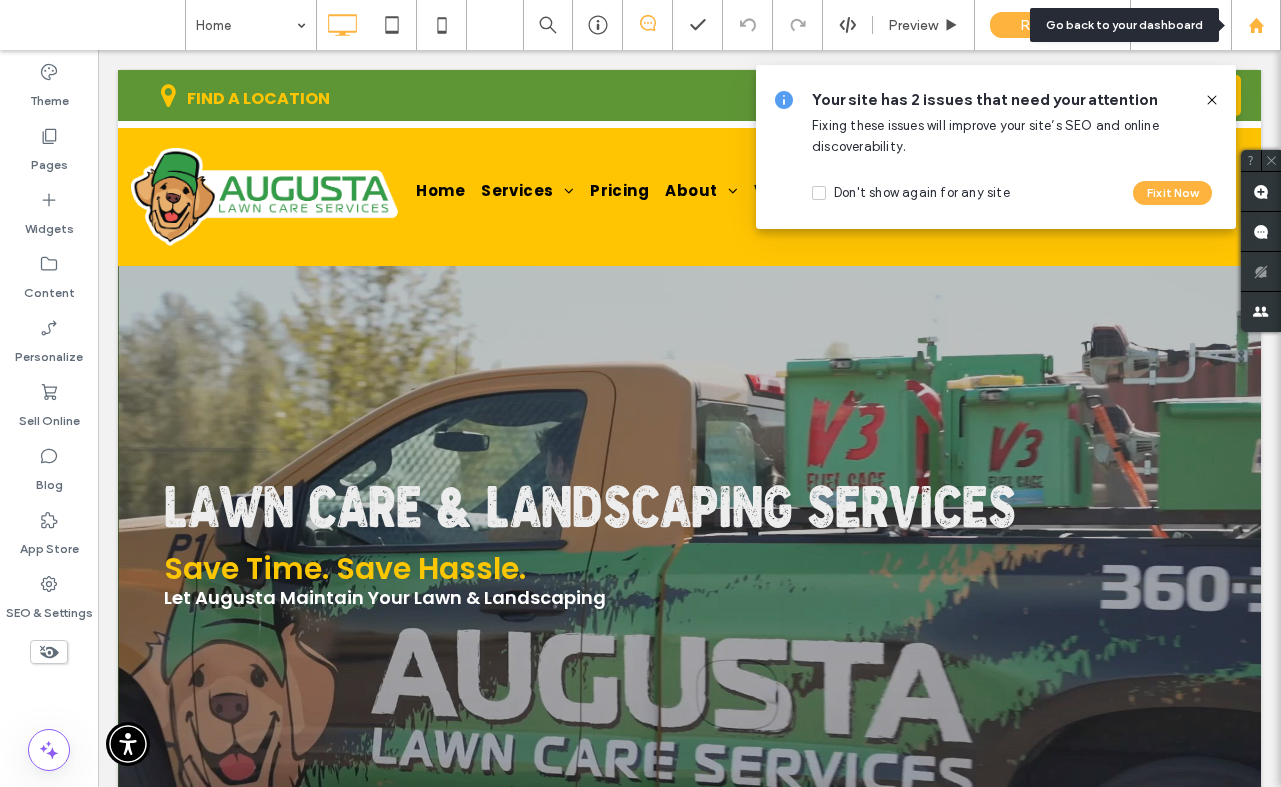 click at bounding box center (1256, 25) 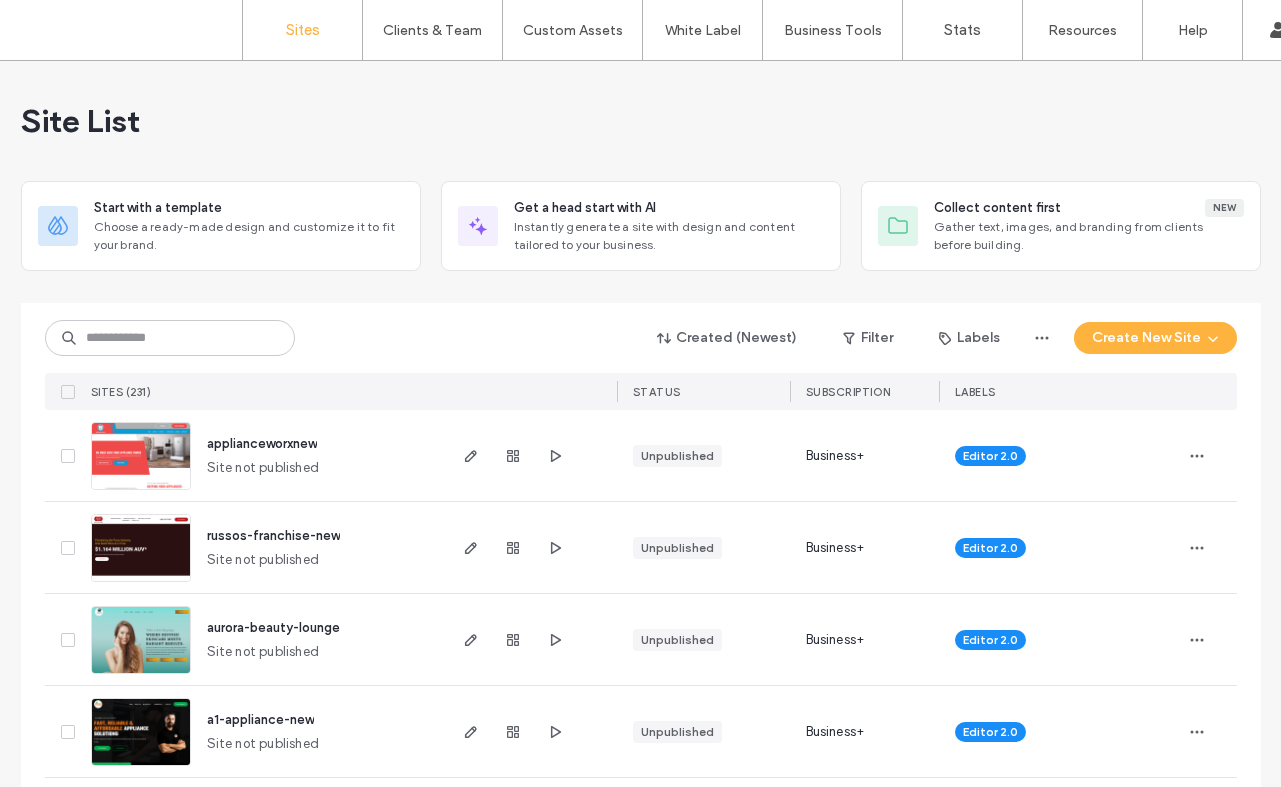 scroll, scrollTop: 0, scrollLeft: 0, axis: both 